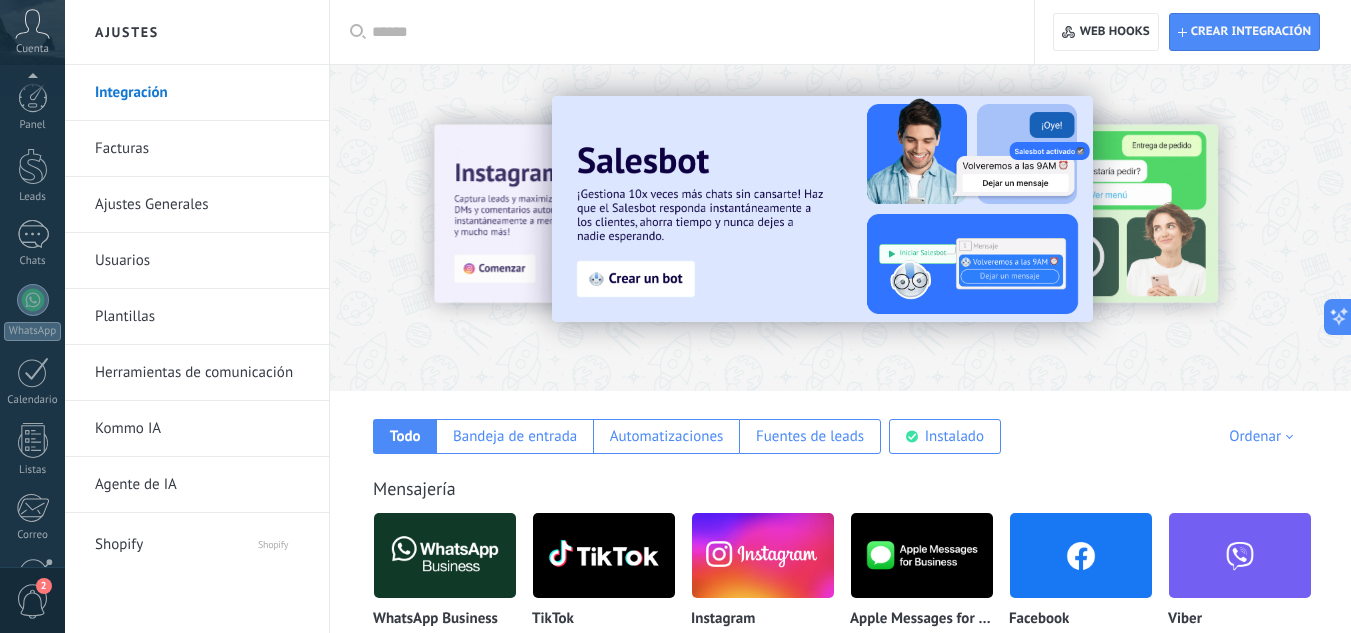 scroll, scrollTop: 0, scrollLeft: 0, axis: both 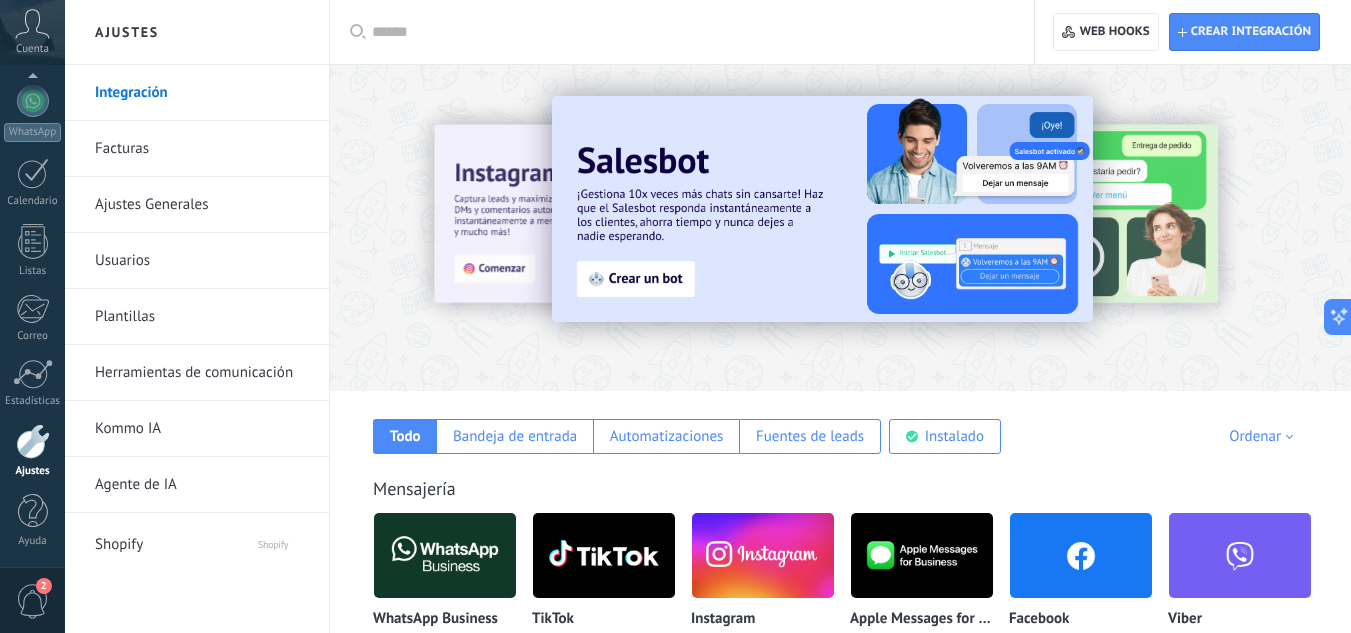 click on "Facturas" at bounding box center (202, 149) 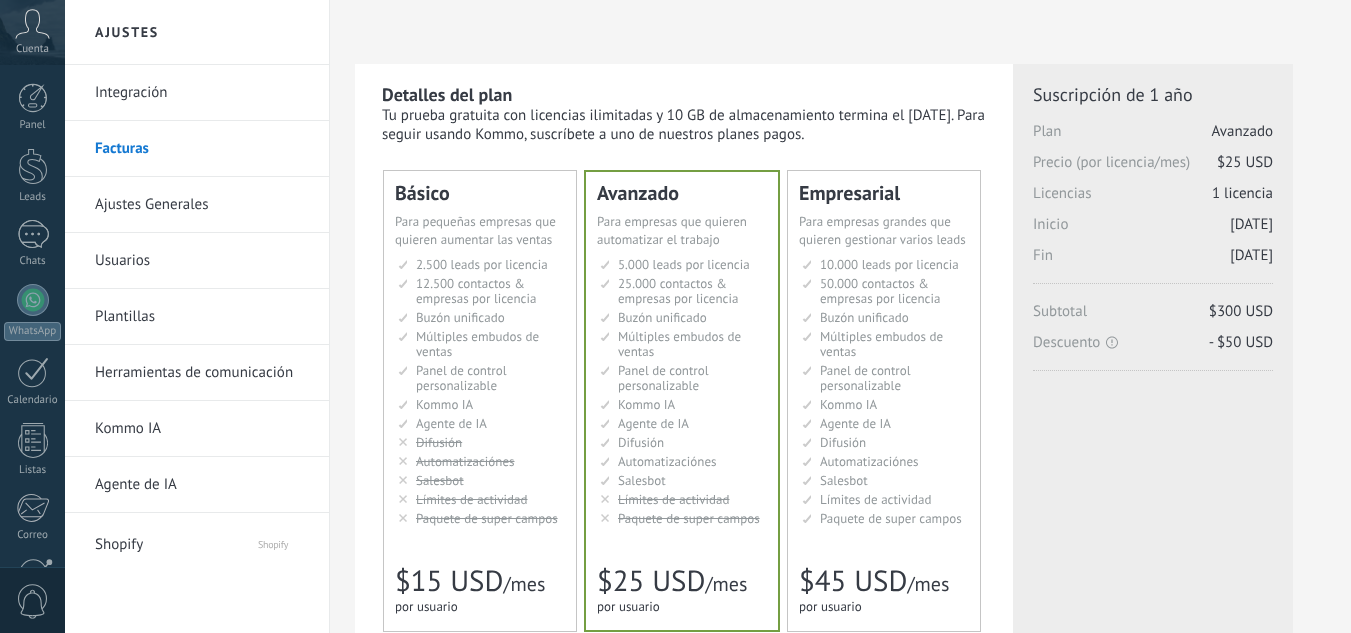scroll, scrollTop: 200, scrollLeft: 0, axis: vertical 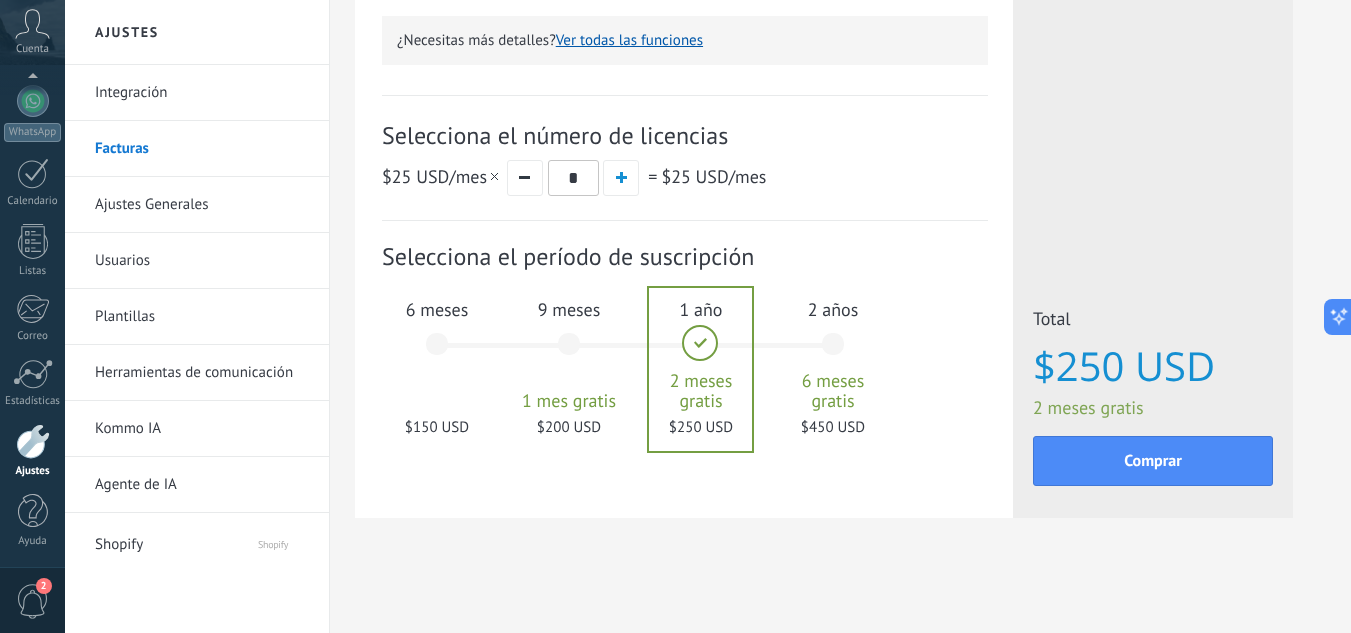click on "Ajustes Generales" at bounding box center (202, 205) 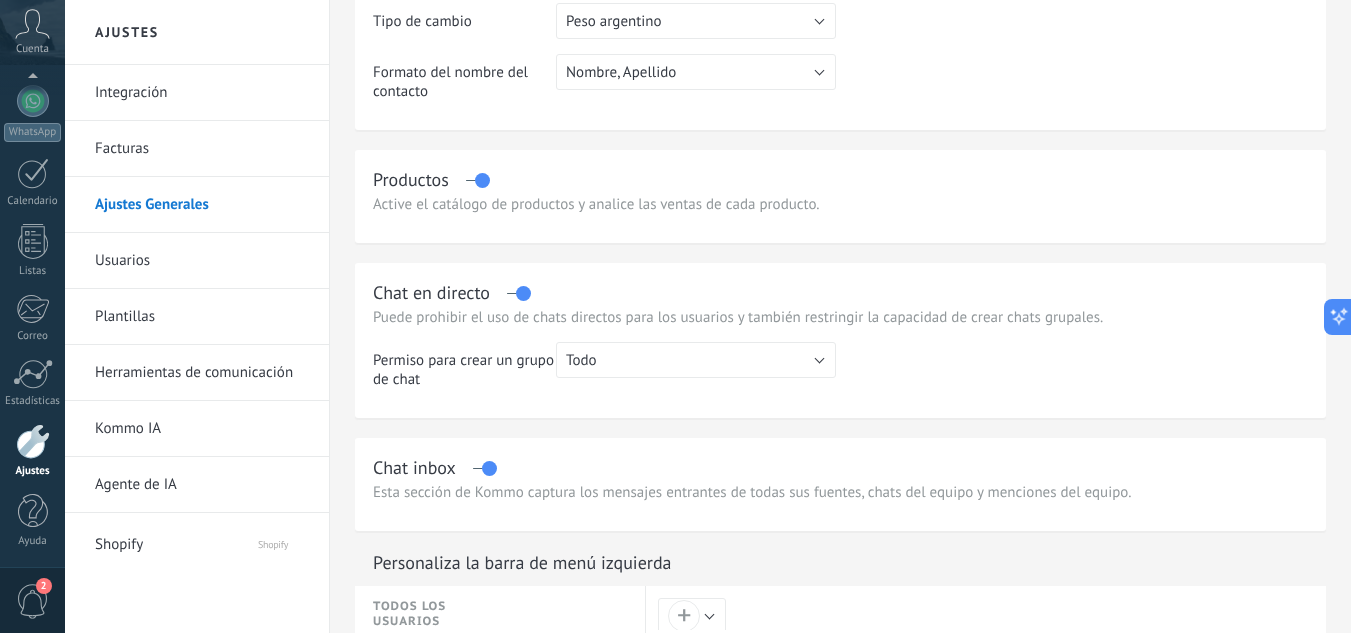 scroll, scrollTop: 500, scrollLeft: 0, axis: vertical 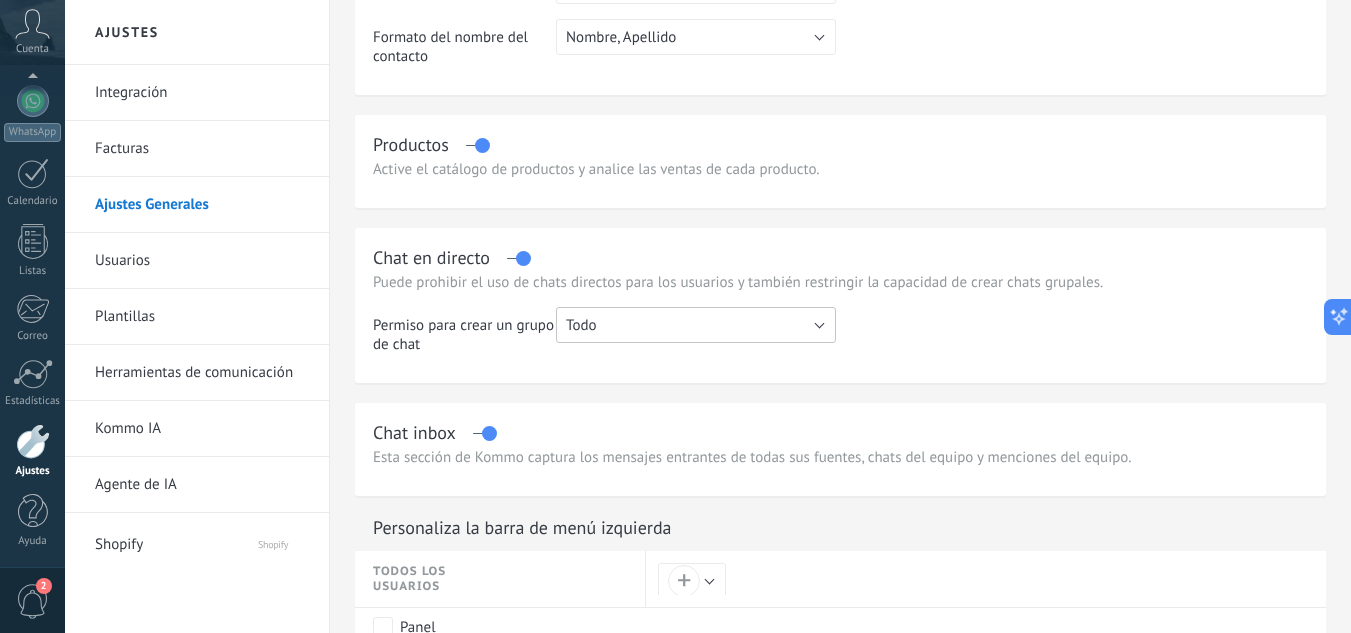 click on "Todo" at bounding box center [696, 325] 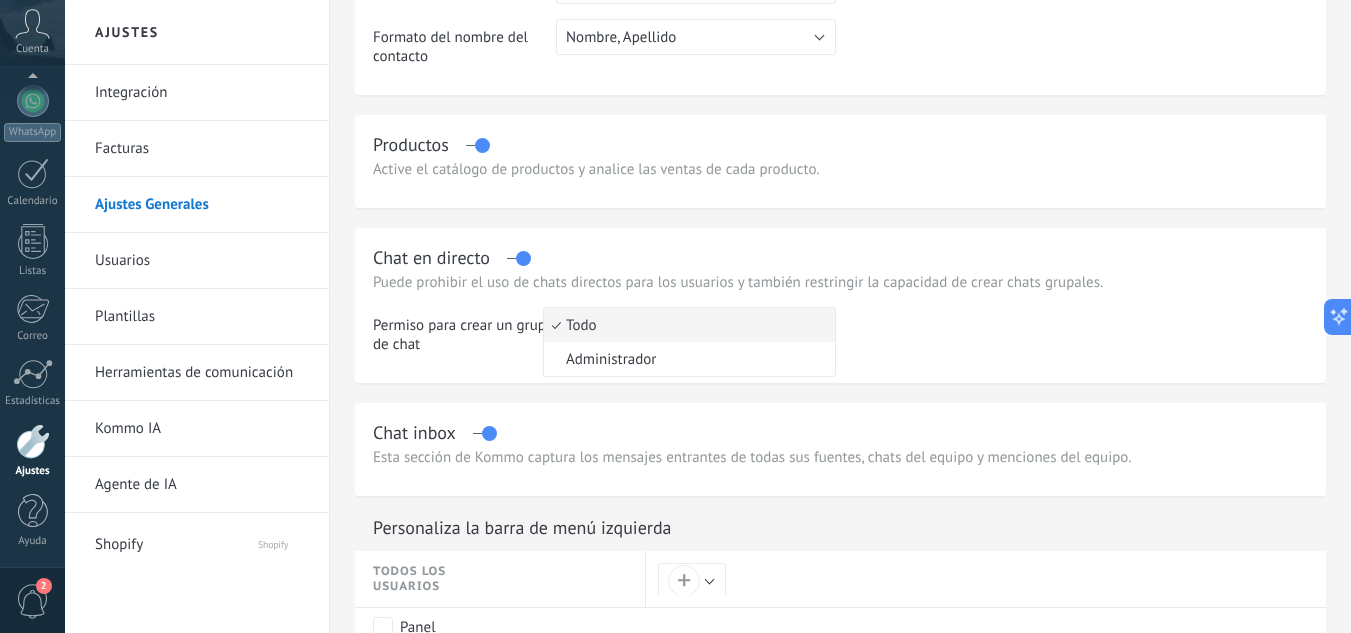 click on "Todo" at bounding box center [686, 325] 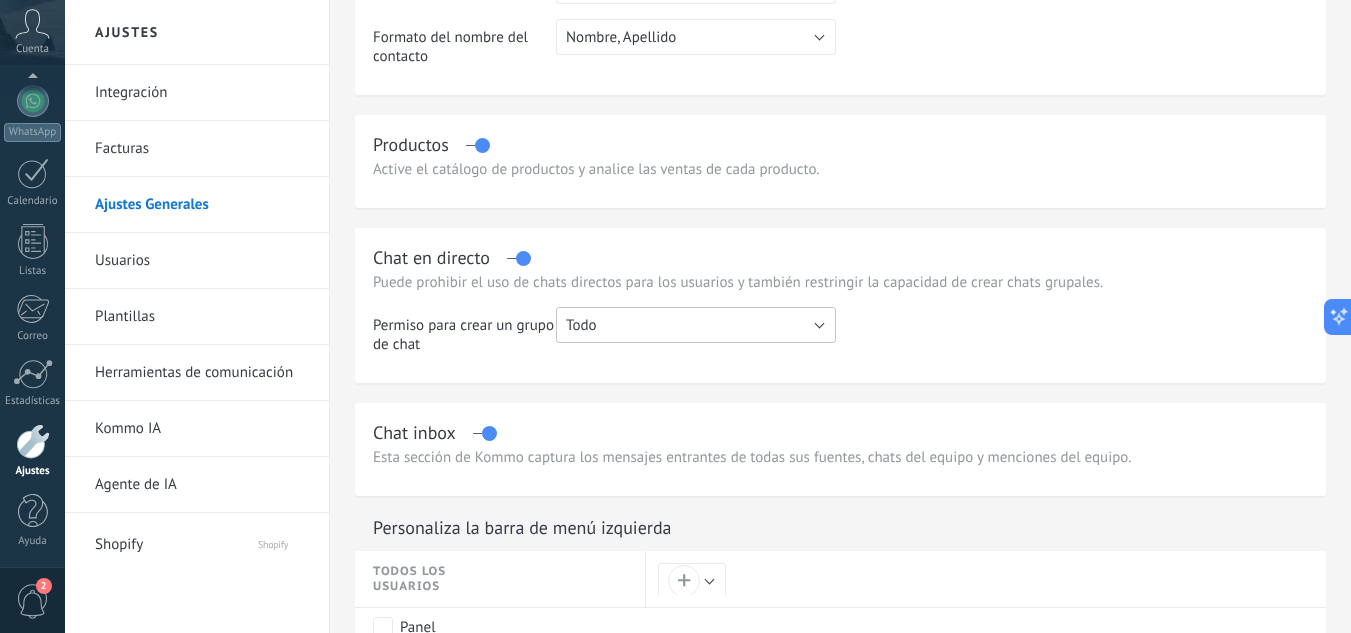 scroll, scrollTop: 0, scrollLeft: 0, axis: both 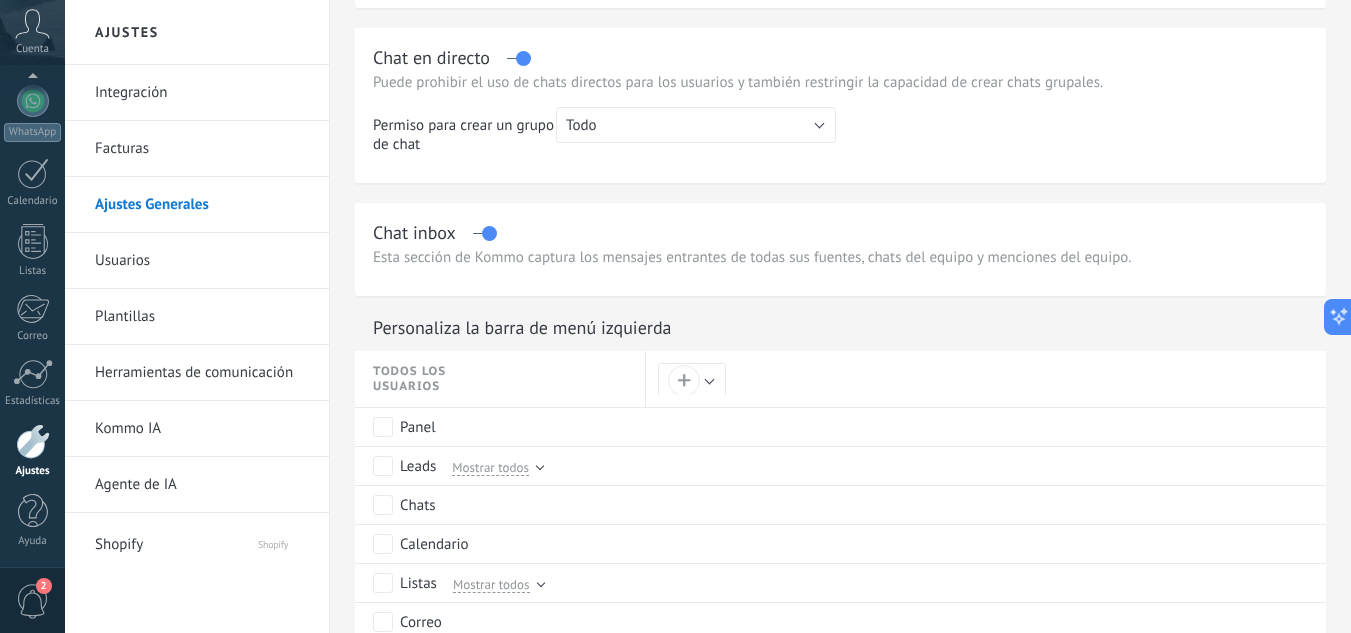 click on "Esta sección de Kommo captura los mensajes entrantes de todas sus fuentes, chats del equipo y menciones del equipo." at bounding box center (840, 257) 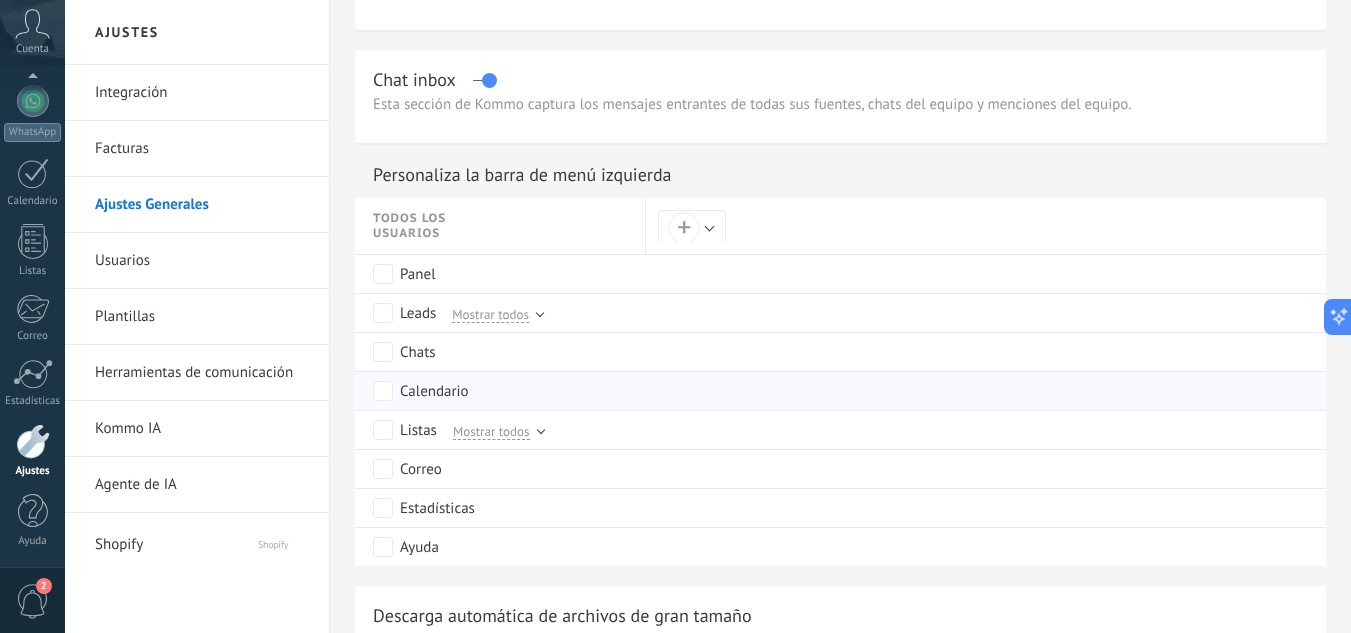 scroll, scrollTop: 900, scrollLeft: 0, axis: vertical 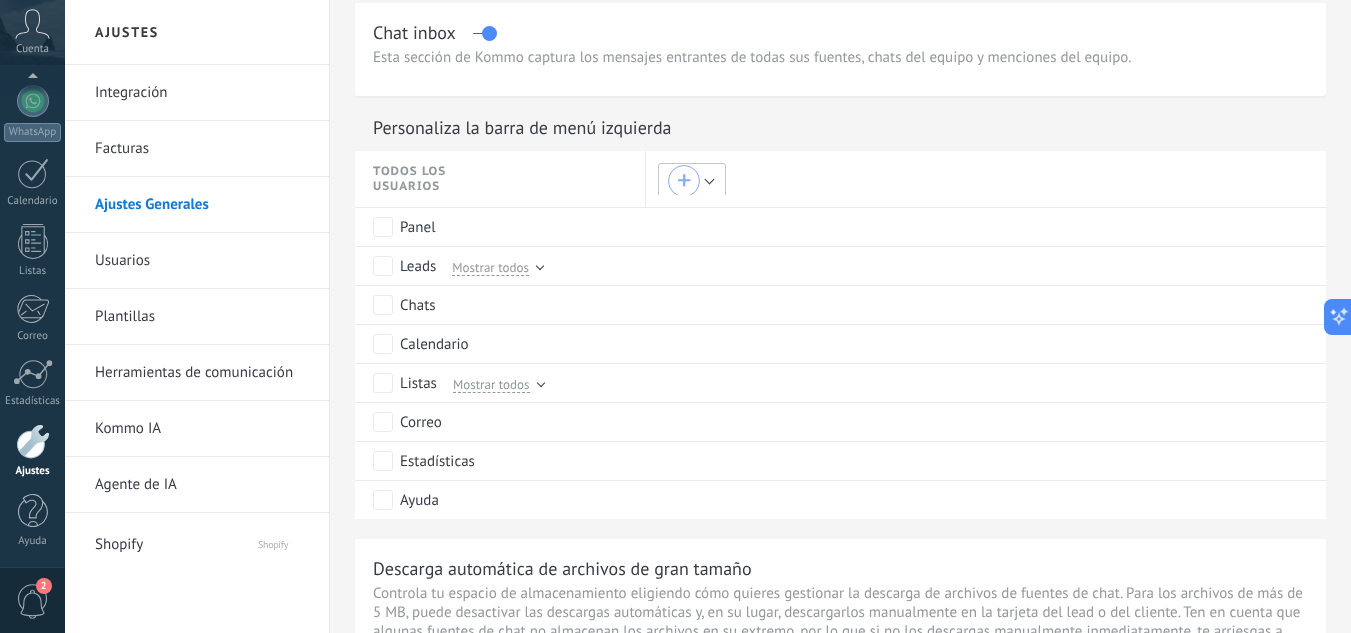 click on "+" at bounding box center (684, 181) 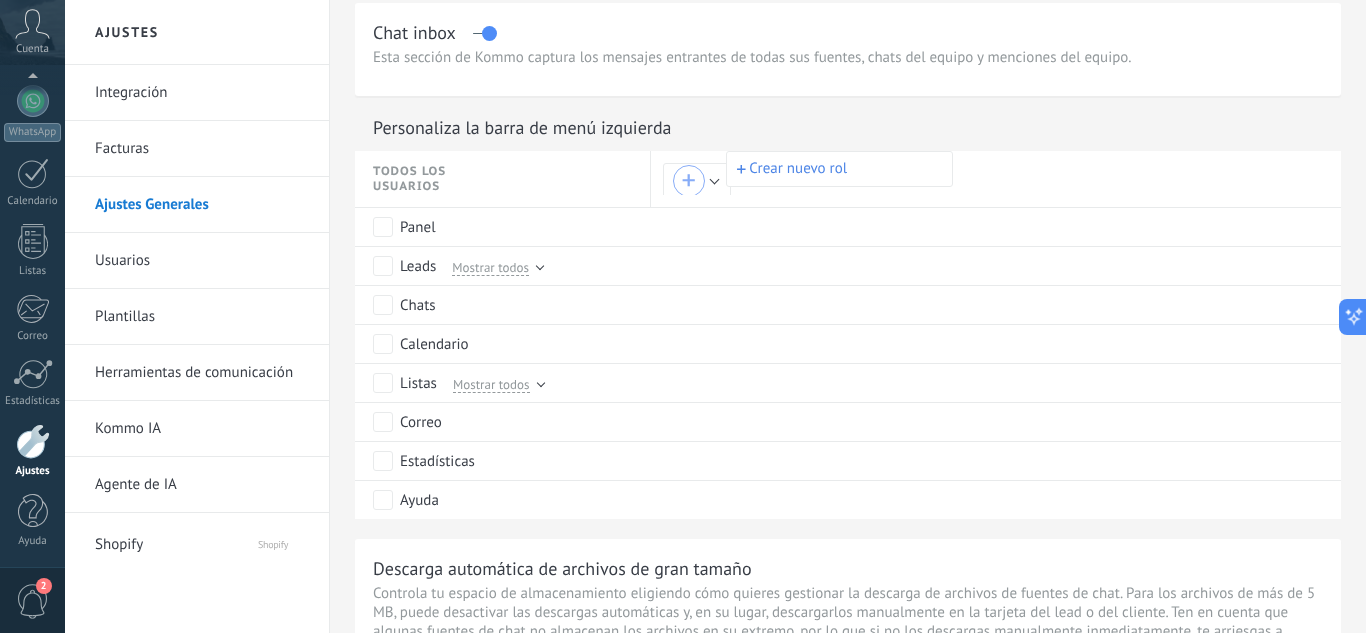 click at bounding box center [683, 316] 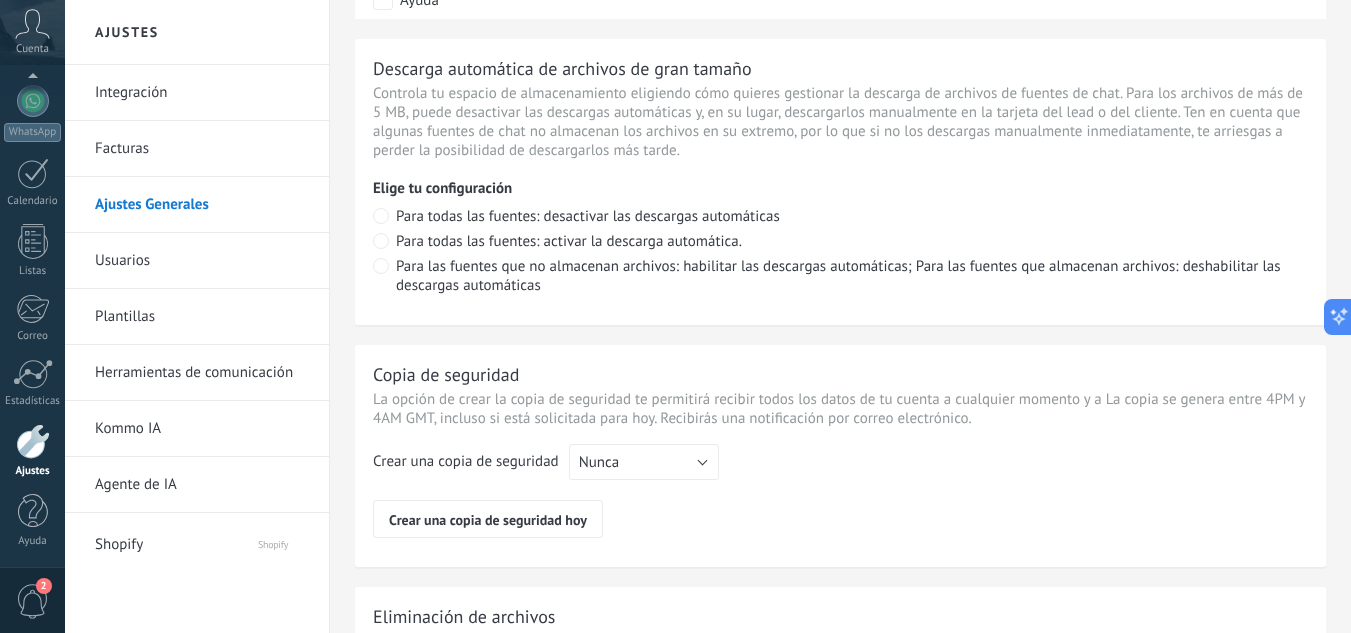 scroll, scrollTop: 1500, scrollLeft: 0, axis: vertical 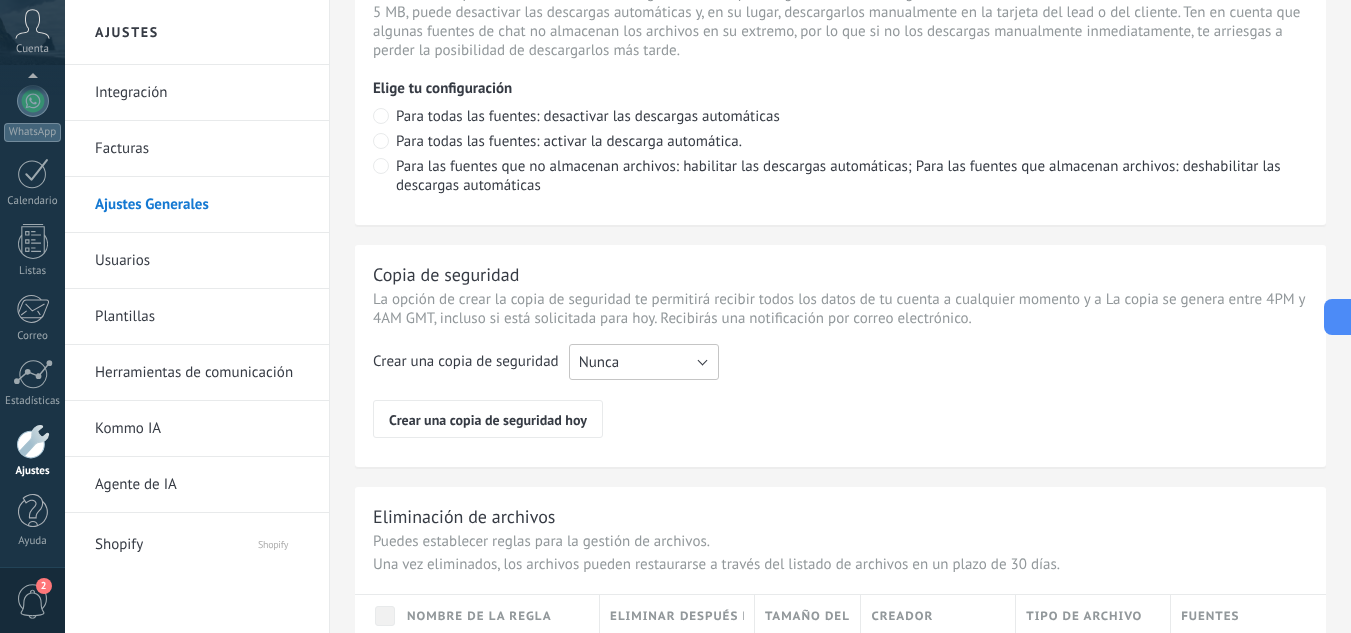 click on "Nunca" at bounding box center (644, 362) 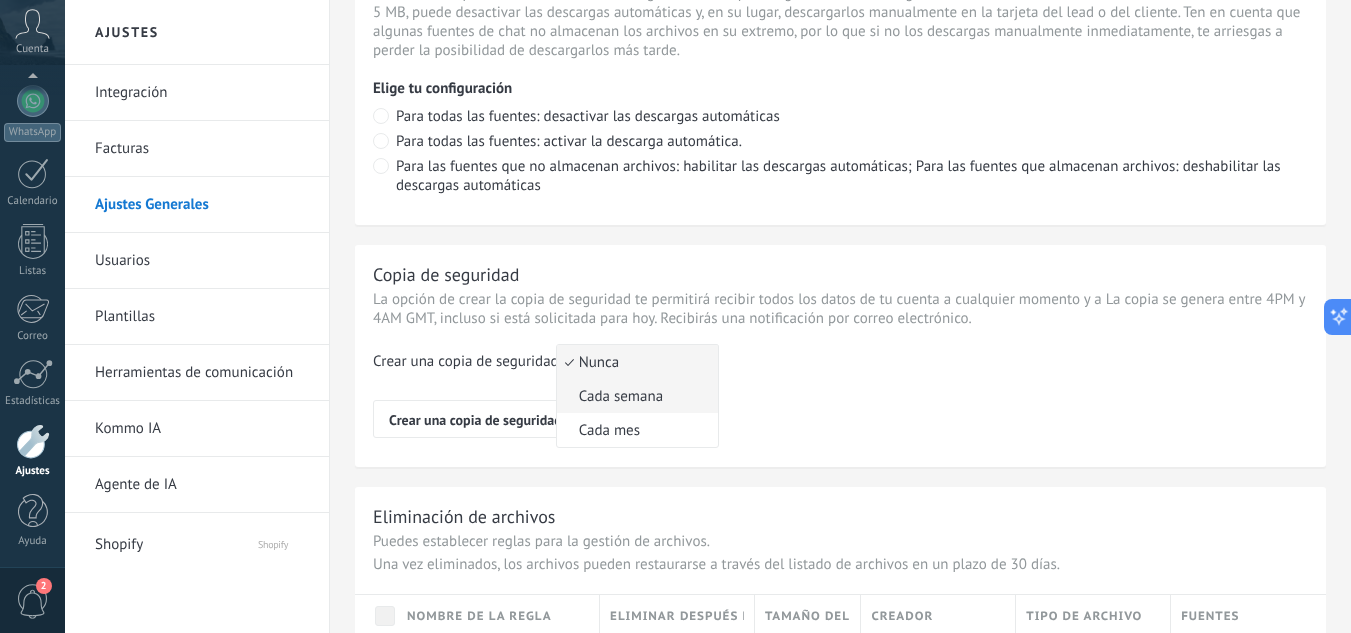 click on "Cada semana" at bounding box center (634, 396) 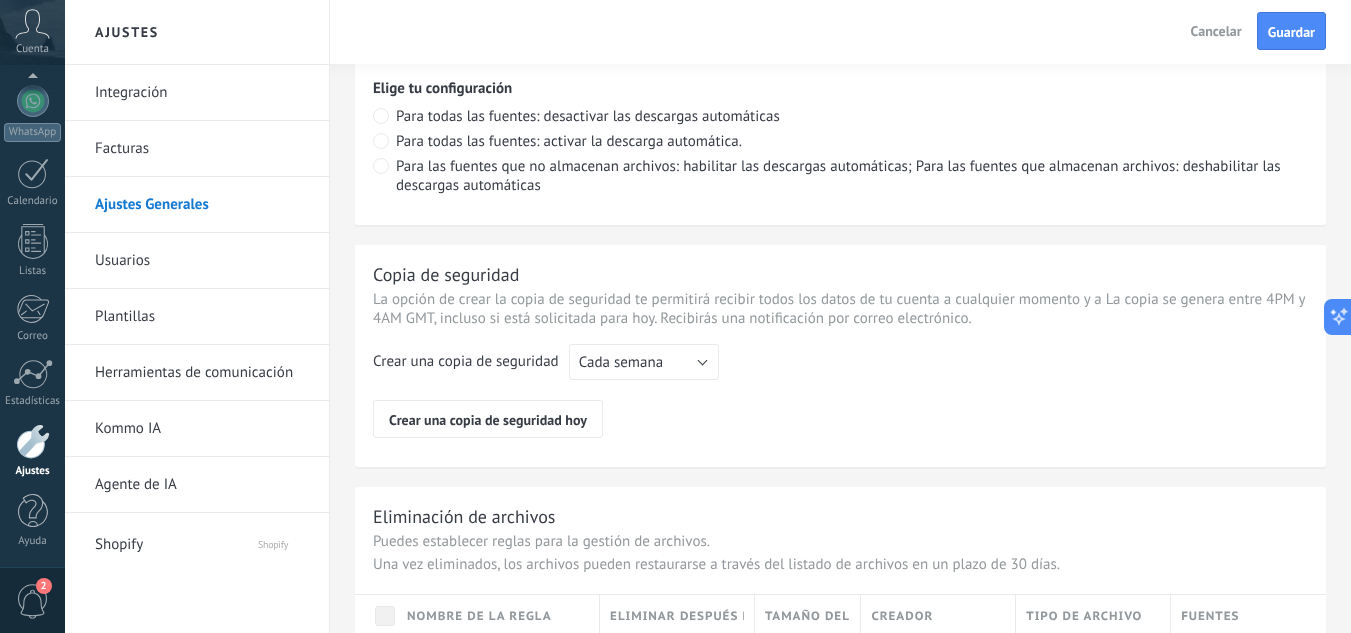 click on "Crear una copia de seguridad hoy" at bounding box center [838, 419] 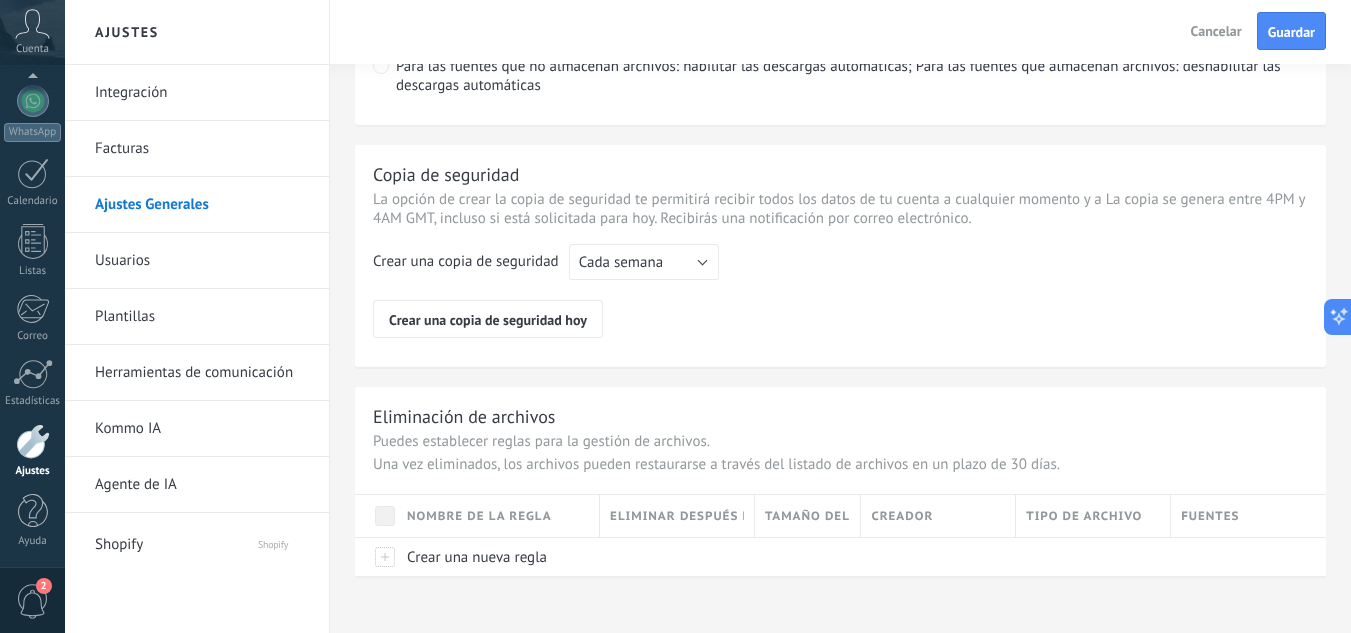 scroll, scrollTop: 1608, scrollLeft: 0, axis: vertical 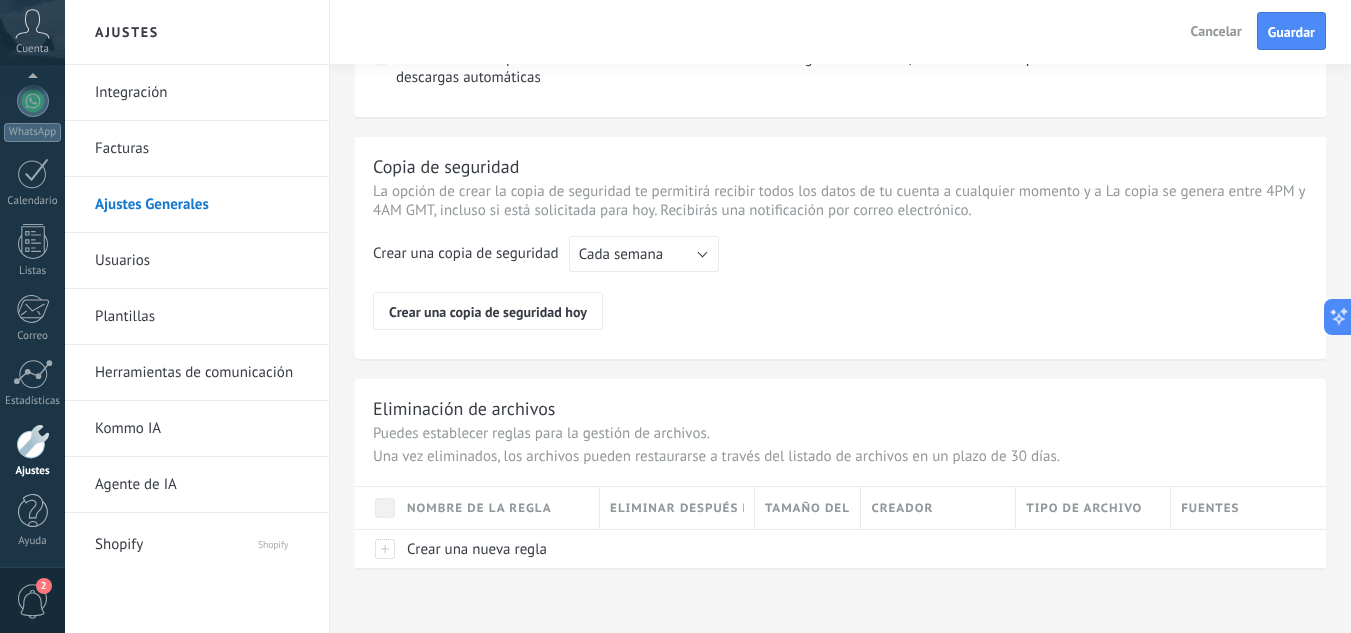 click on "Usuarios" at bounding box center (202, 261) 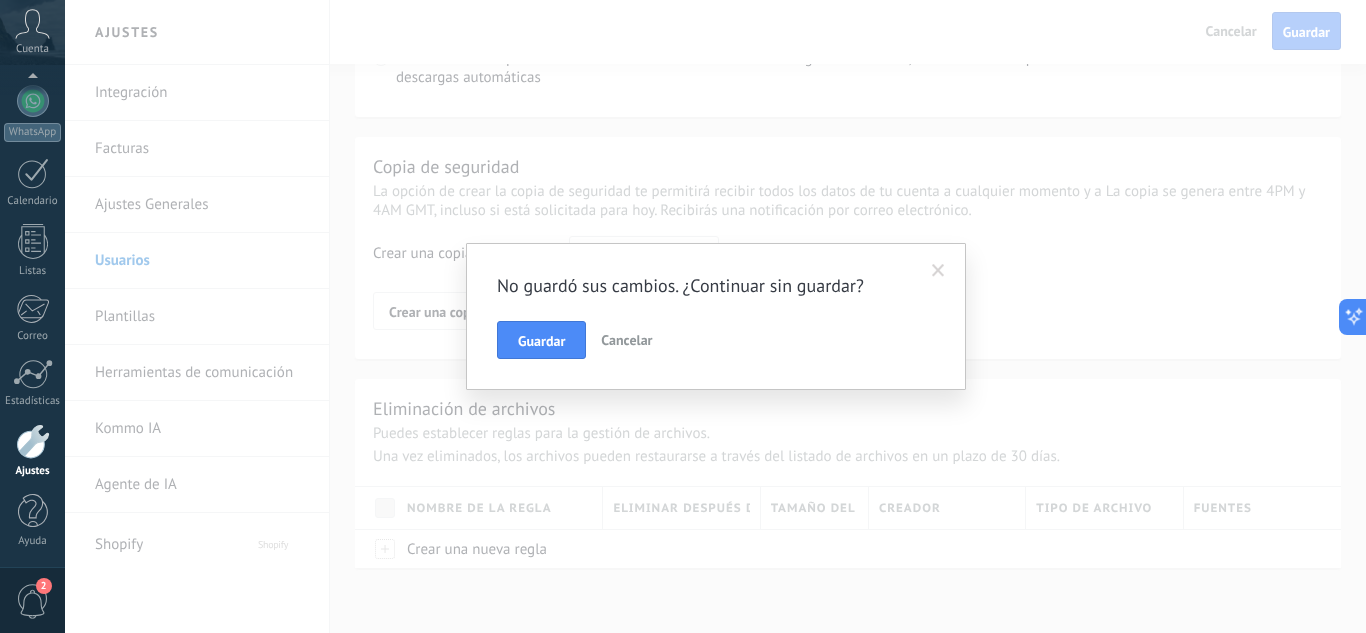 click on "Guardar" at bounding box center (541, 341) 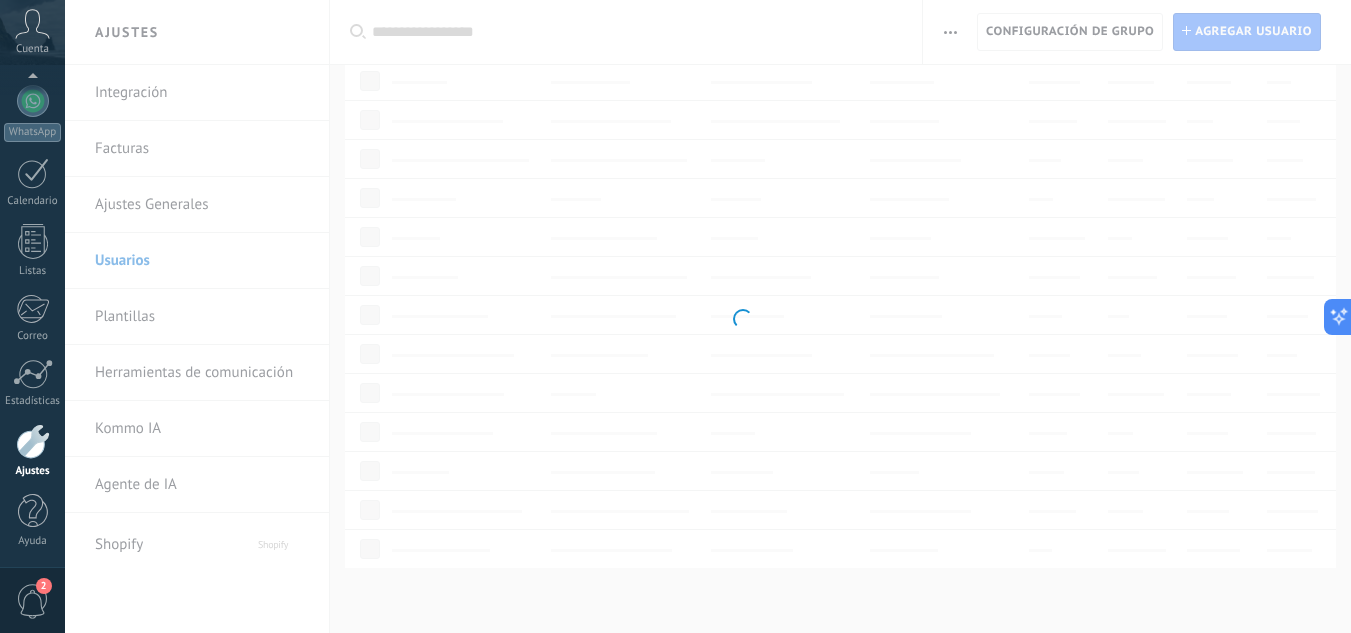 scroll, scrollTop: 0, scrollLeft: 0, axis: both 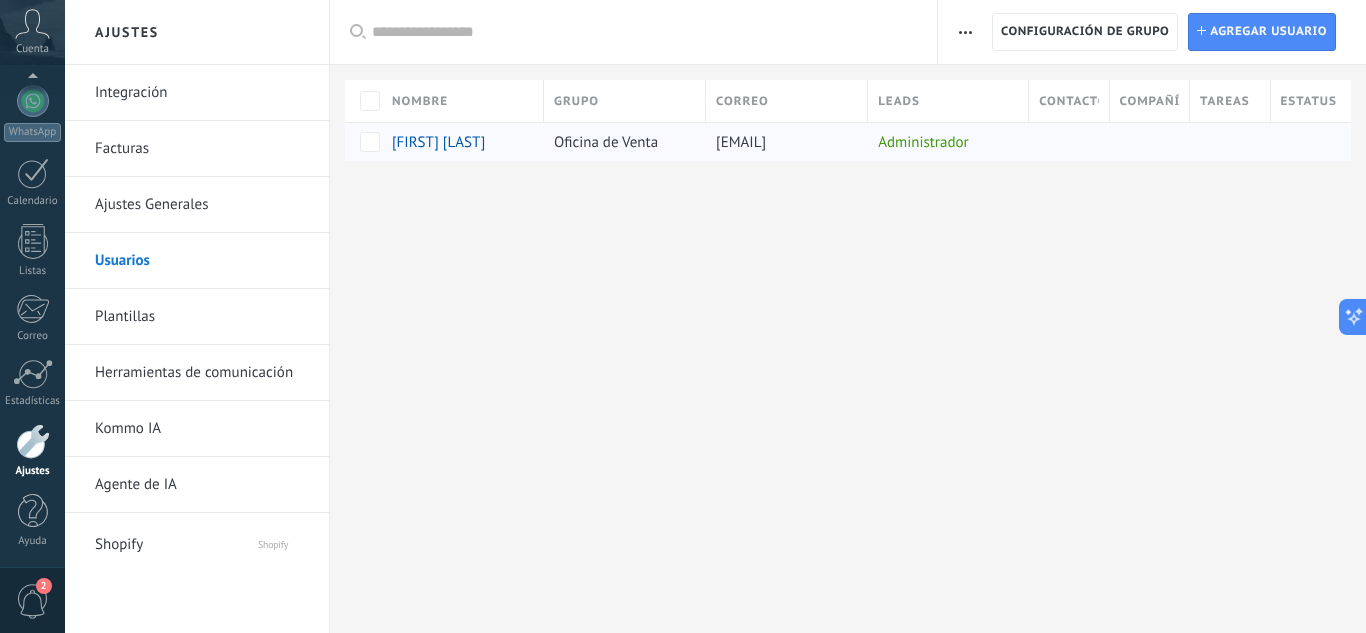 click on "Administrador" at bounding box center [943, 142] 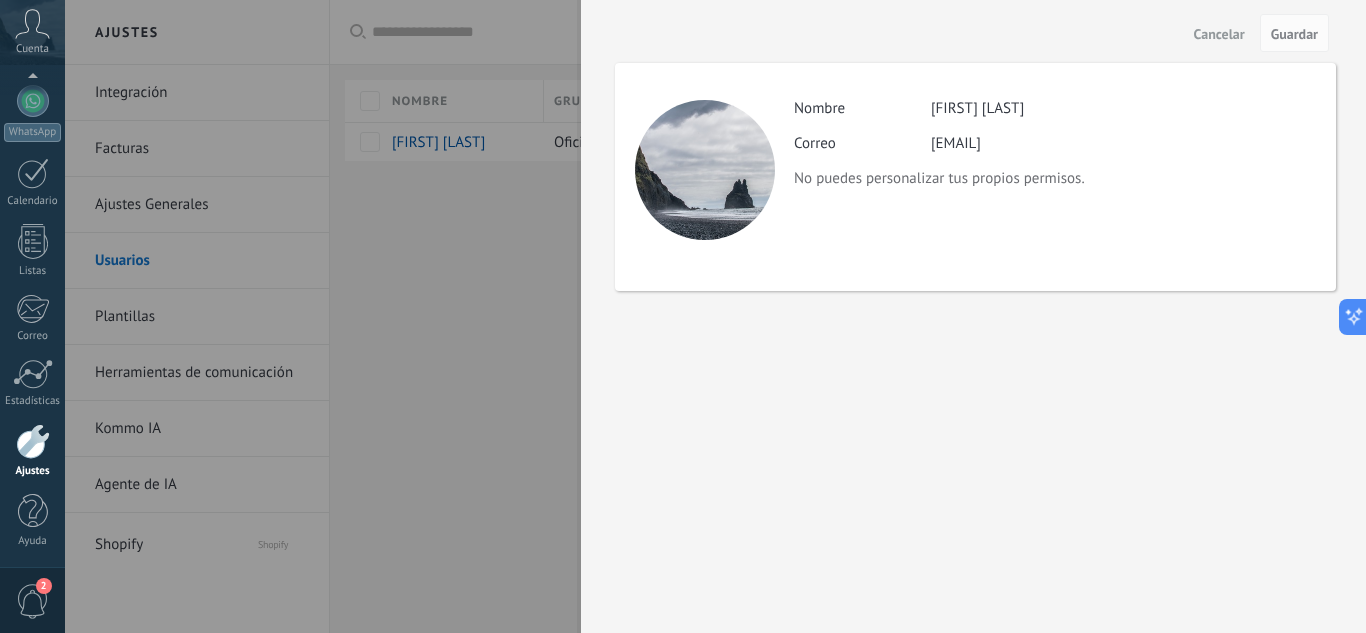 click at bounding box center [683, 316] 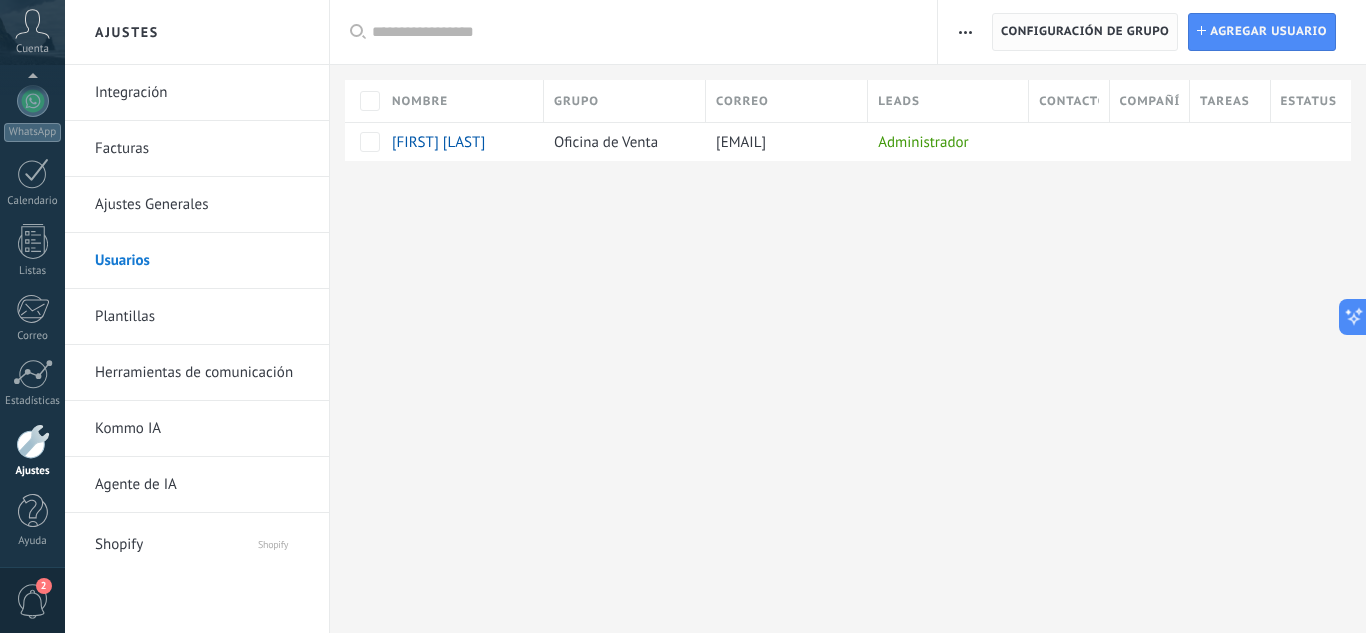 click on "Configuración de grupo" at bounding box center [1085, 32] 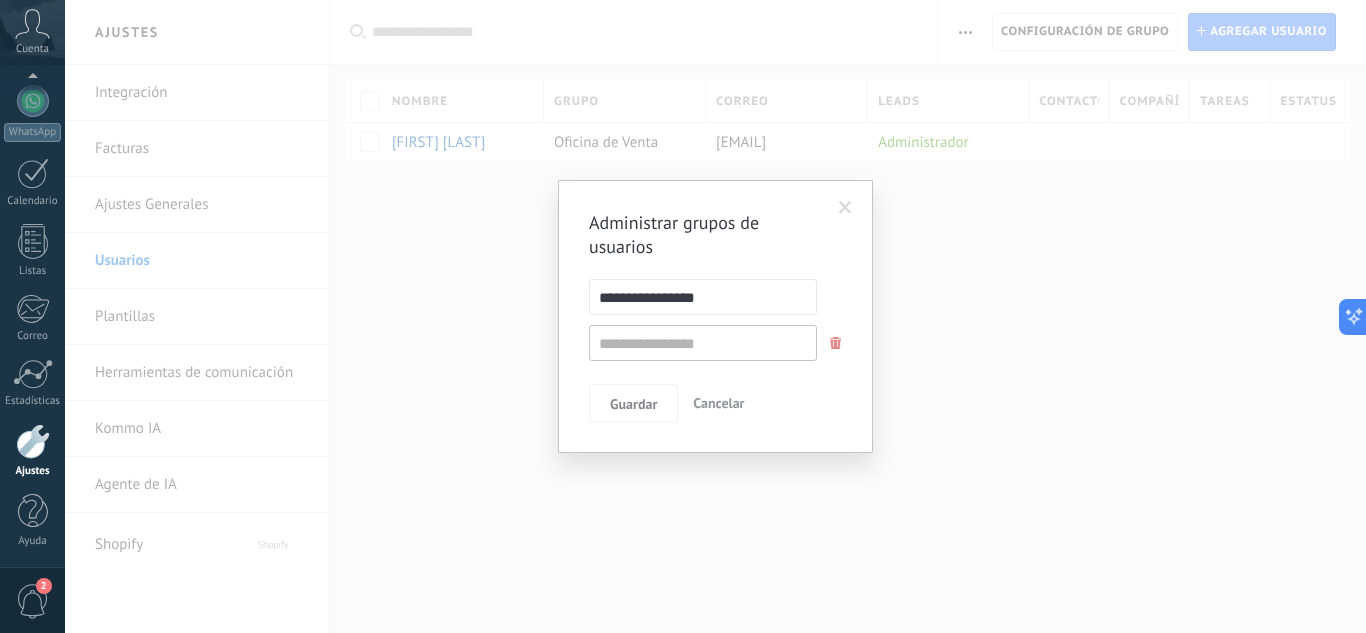 click on "**********" at bounding box center [715, 316] 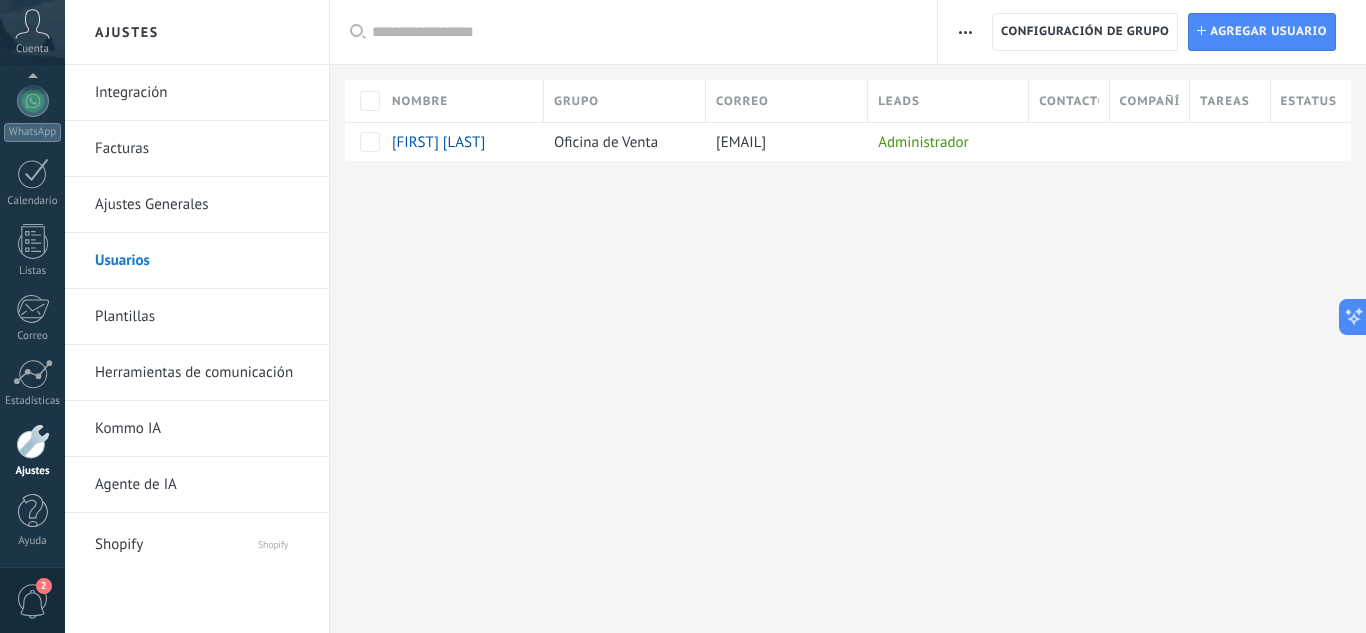 click on "Plantillas" at bounding box center (202, 317) 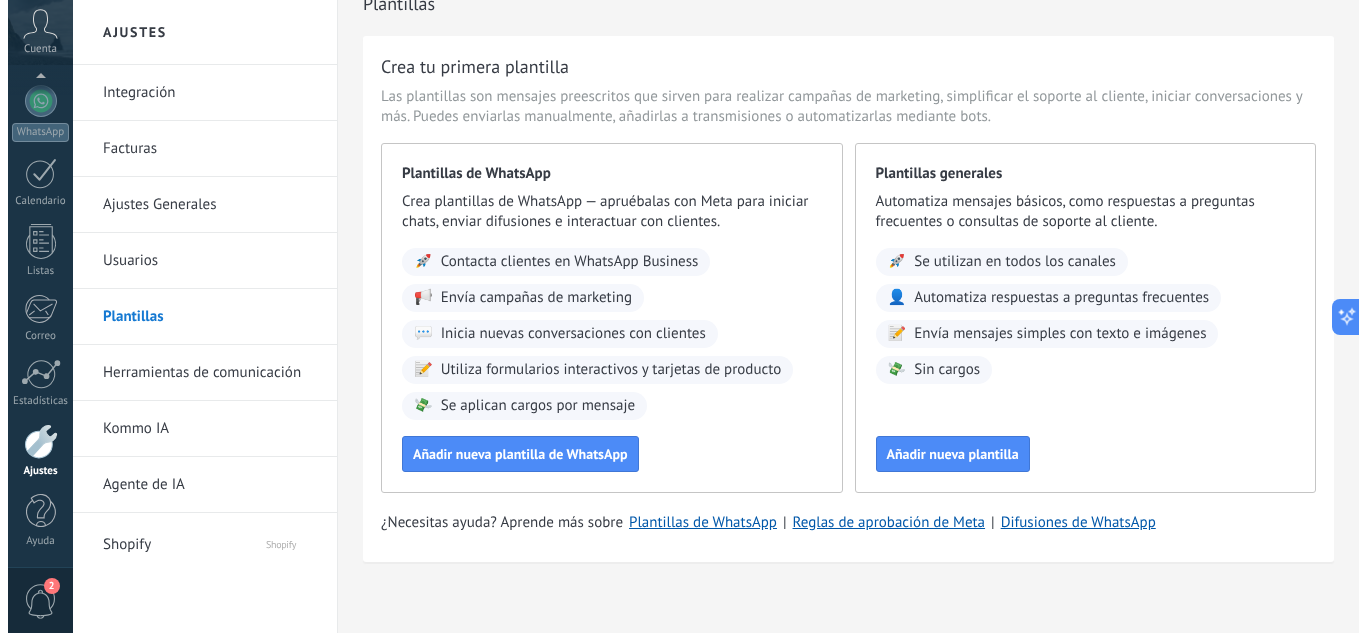 scroll, scrollTop: 42, scrollLeft: 0, axis: vertical 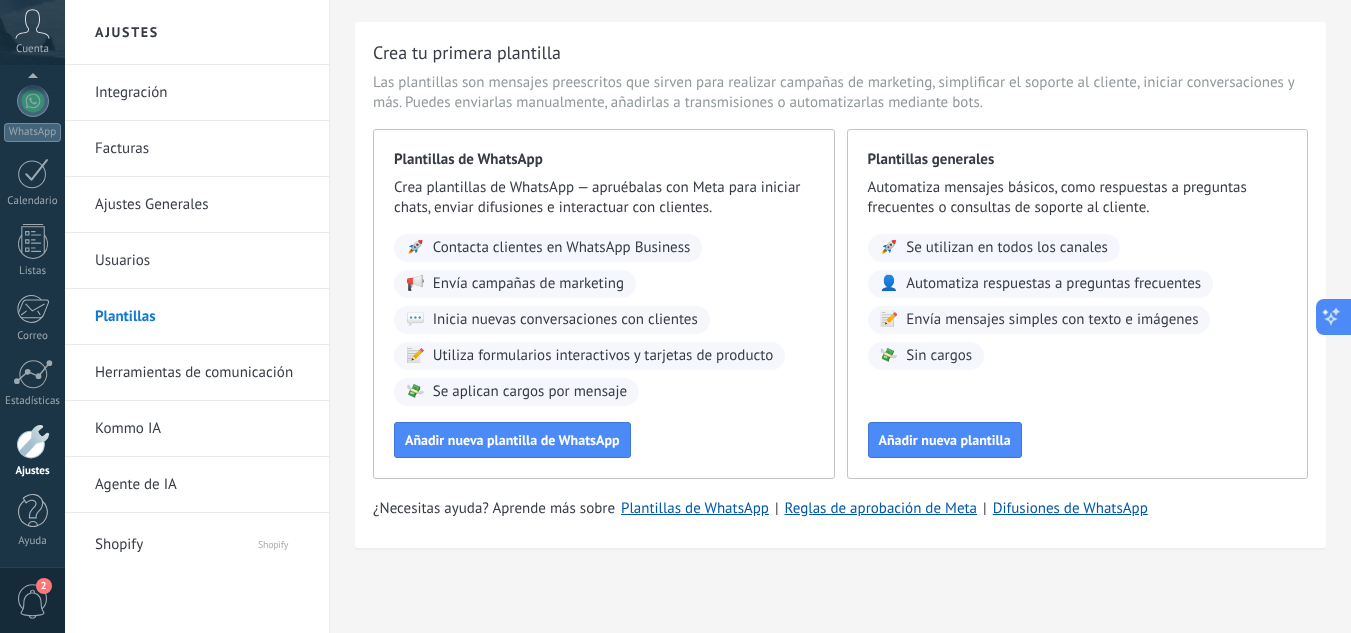 click 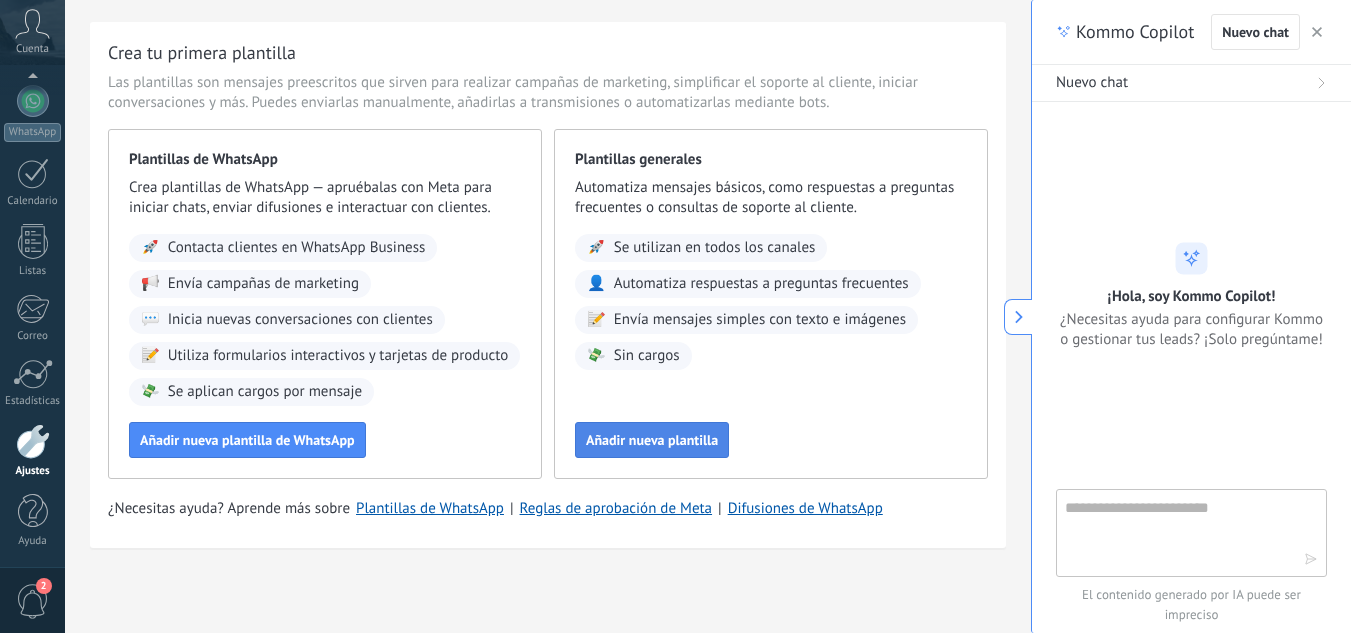 click on "Añadir nueva plantilla" at bounding box center (652, 440) 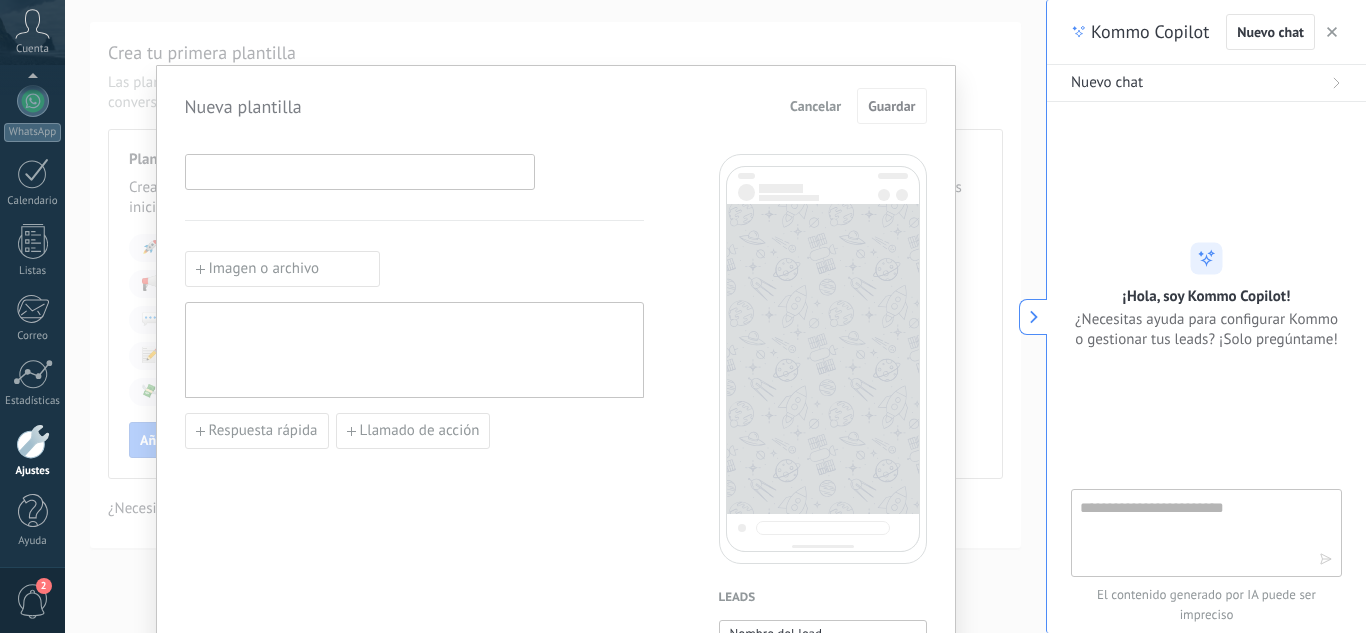click at bounding box center [360, 171] 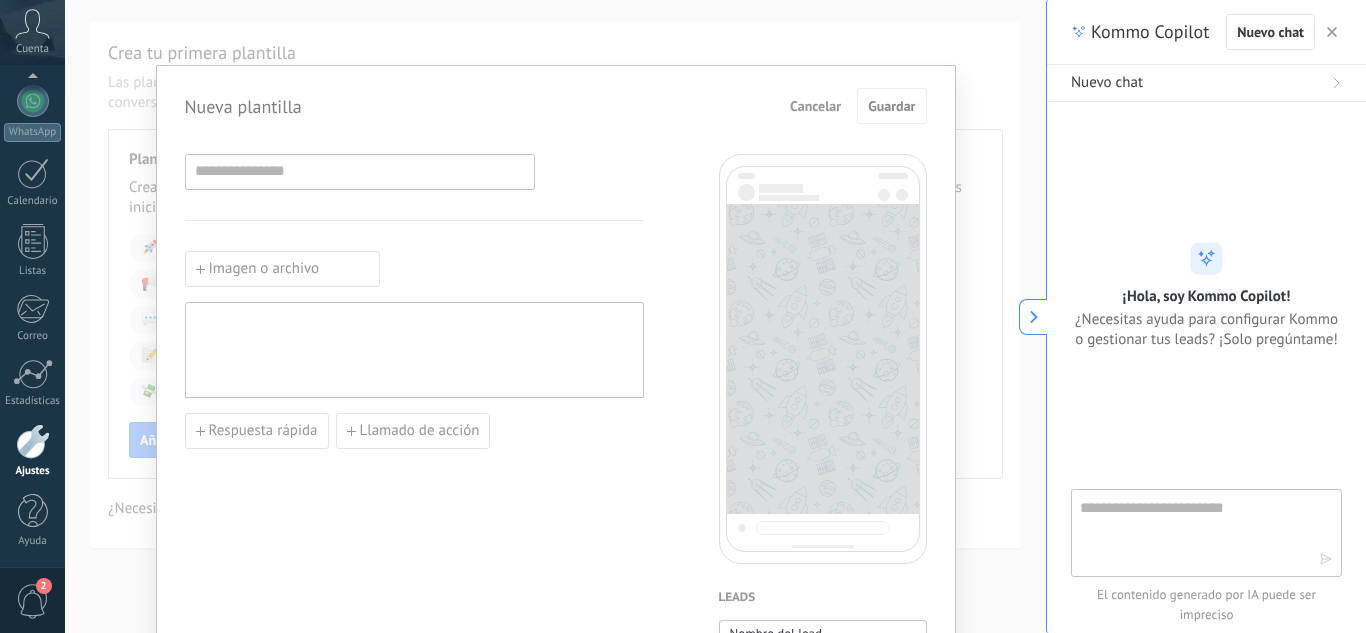 click on "Imagen o archivo" at bounding box center [282, 269] 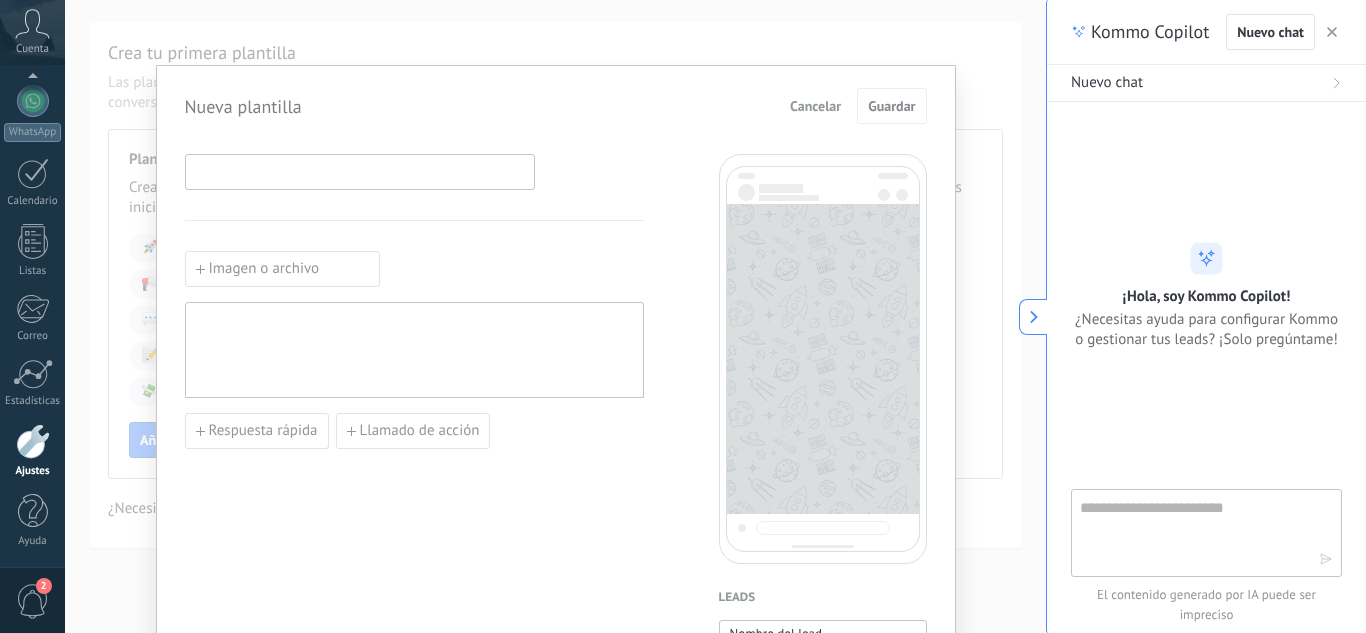 click at bounding box center (360, 171) 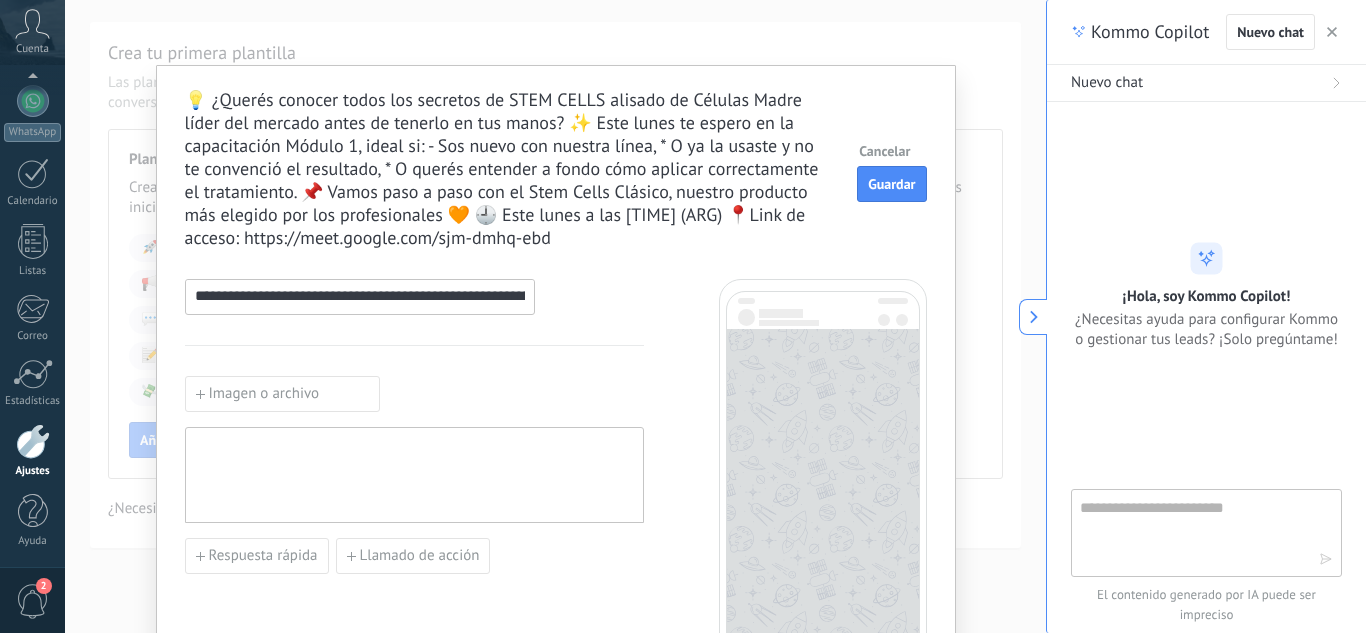 scroll, scrollTop: 0, scrollLeft: 3150, axis: horizontal 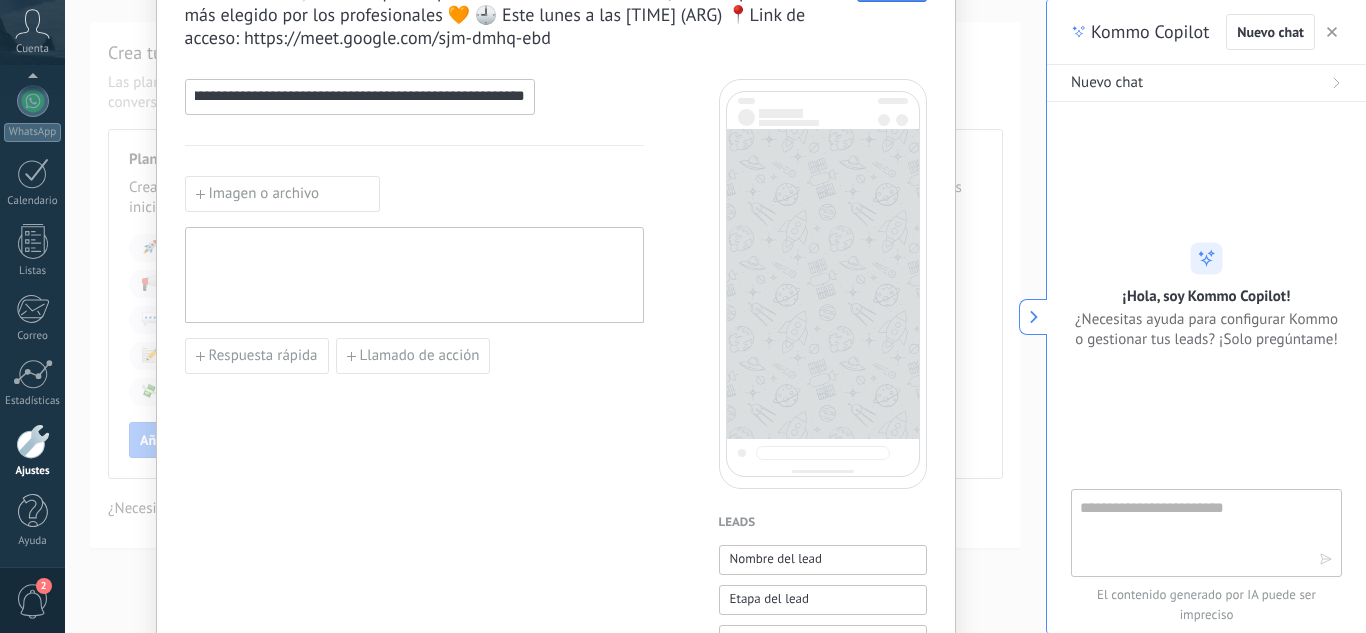 type on "**********" 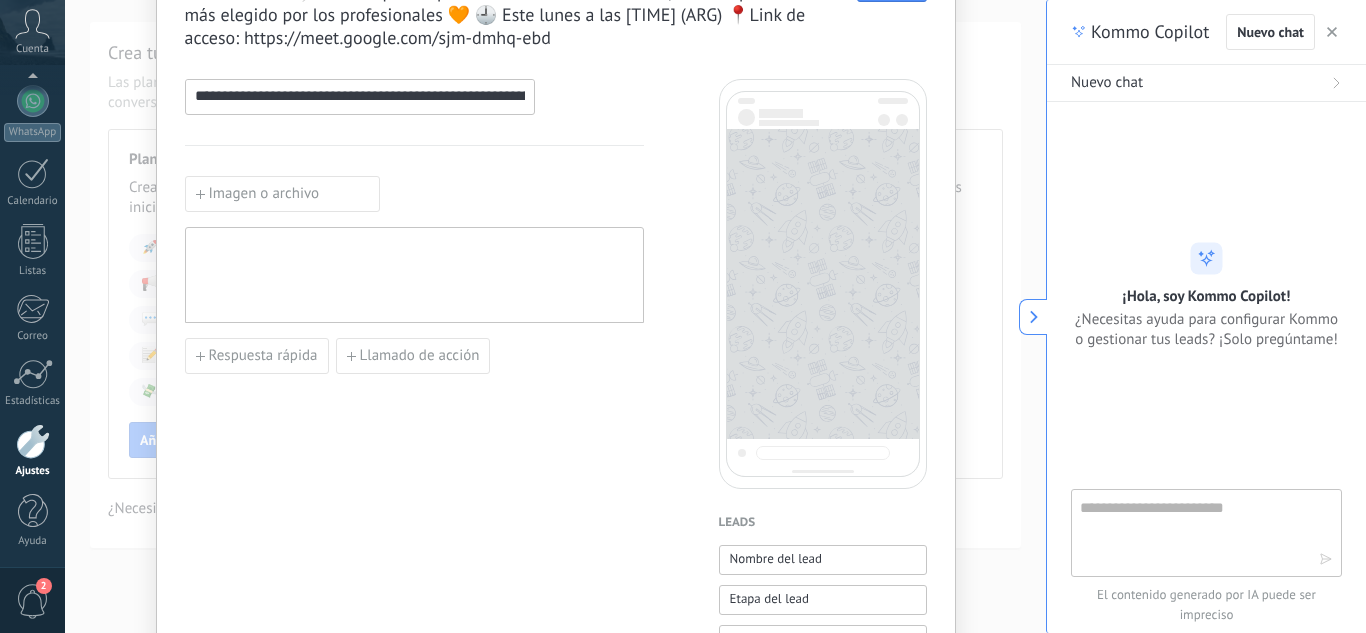 click on "Imagen o archivo" at bounding box center [282, 194] 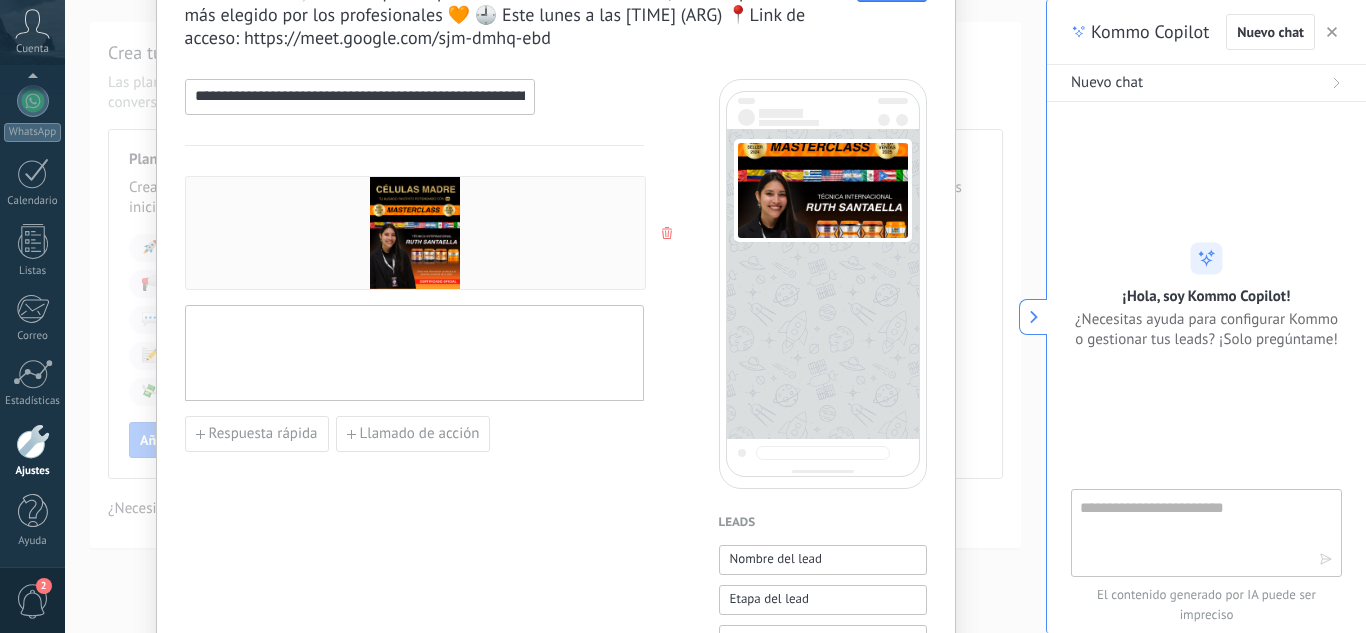 click at bounding box center (414, 353) 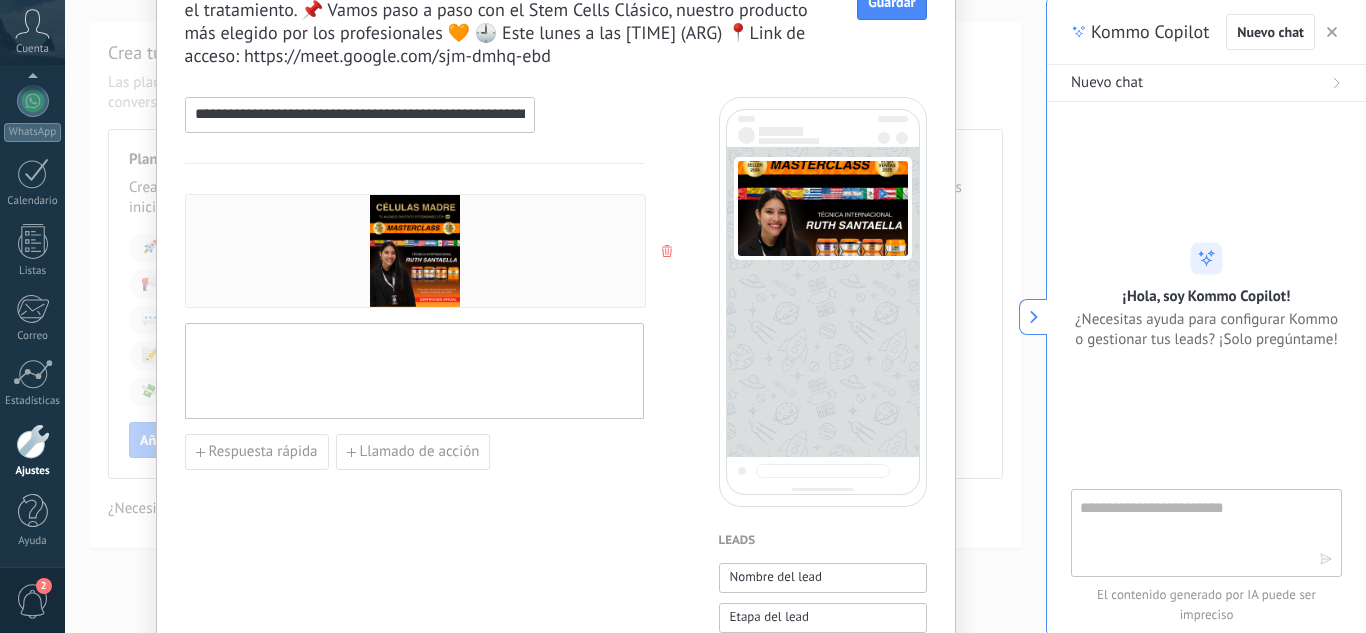 scroll, scrollTop: 200, scrollLeft: 0, axis: vertical 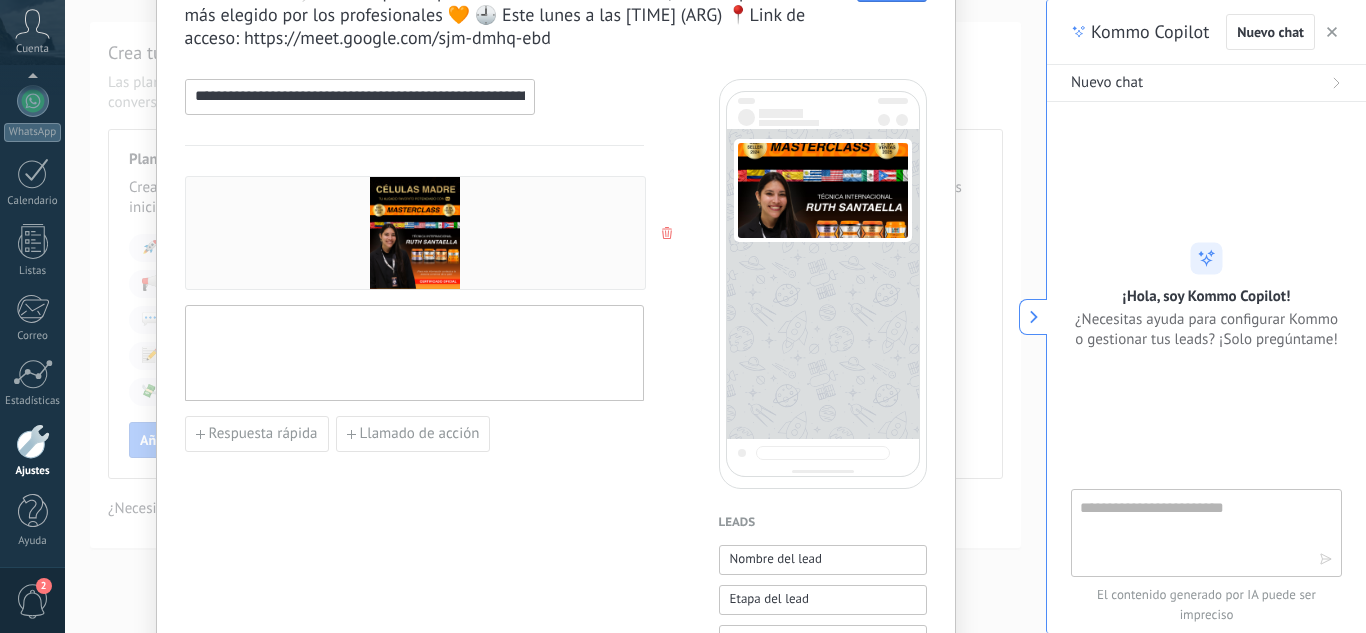 click at bounding box center (414, 353) 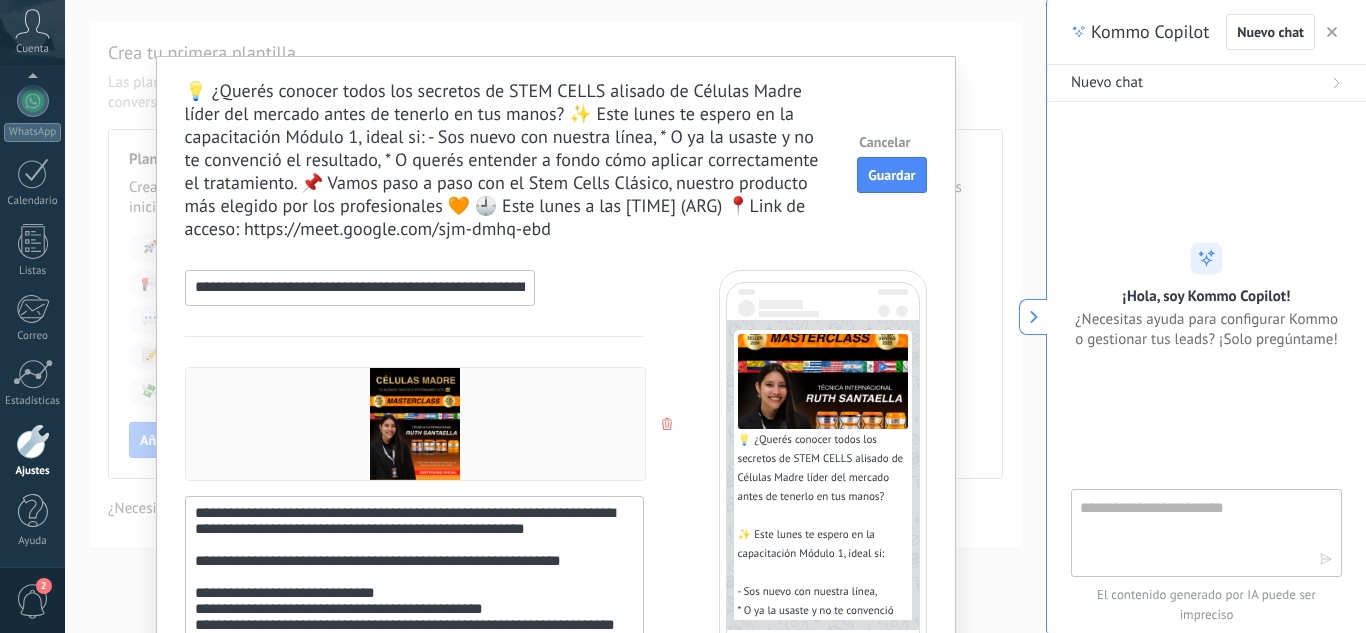 scroll, scrollTop: 0, scrollLeft: 0, axis: both 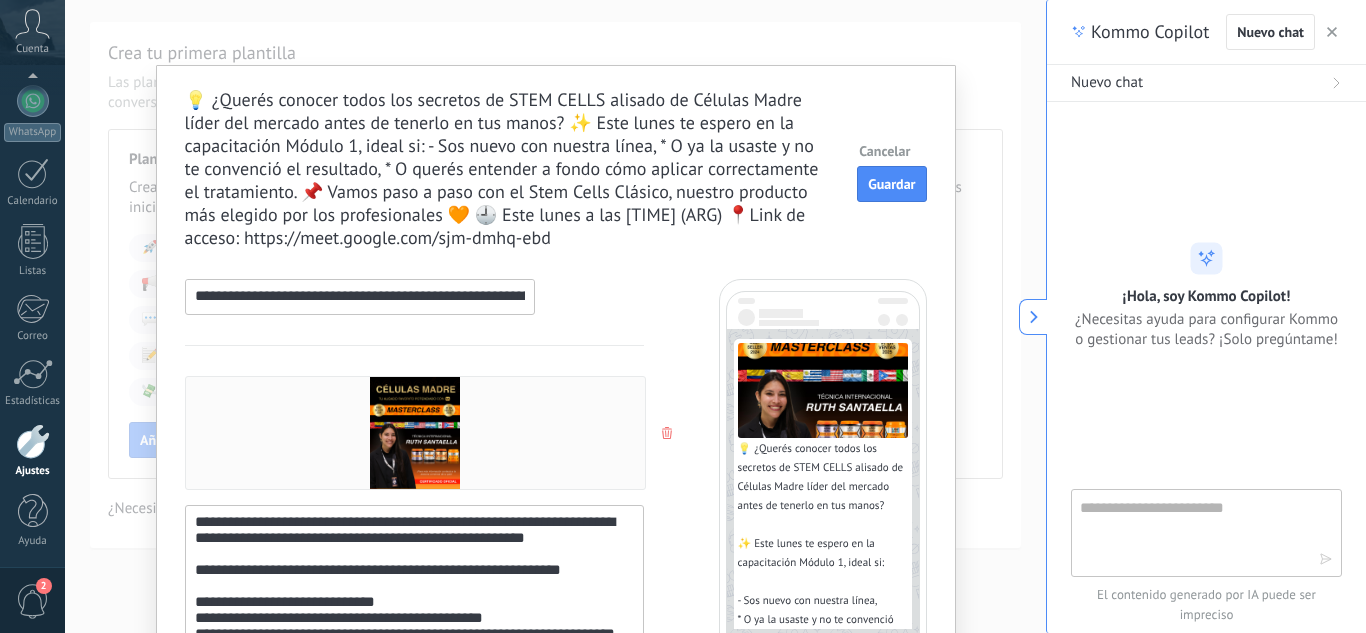click on "💡 ¿Querés conocer todos los secretos de STEM CELLS alisado de Células Madre líder del mercado antes de tenerlo en tus manos?  ✨ Este lunes te espero en la capacitación Módulo 1, ideal si:  - Sos nuevo con nuestra línea, * O ya la usaste y no te convenció el resultado, * O querés entender a fondo cómo aplicar correctamente el tratamiento.  📌 Vamos paso a paso con el Stem Cells Clásico, nuestro producto más elegido por los profesionales 🧡  🕘 Este lunes a las [TIME] (ARG) 📍Link de acceso: https://meet.google.com/sjm-dmhq-ebd" at bounding box center [508, 168] 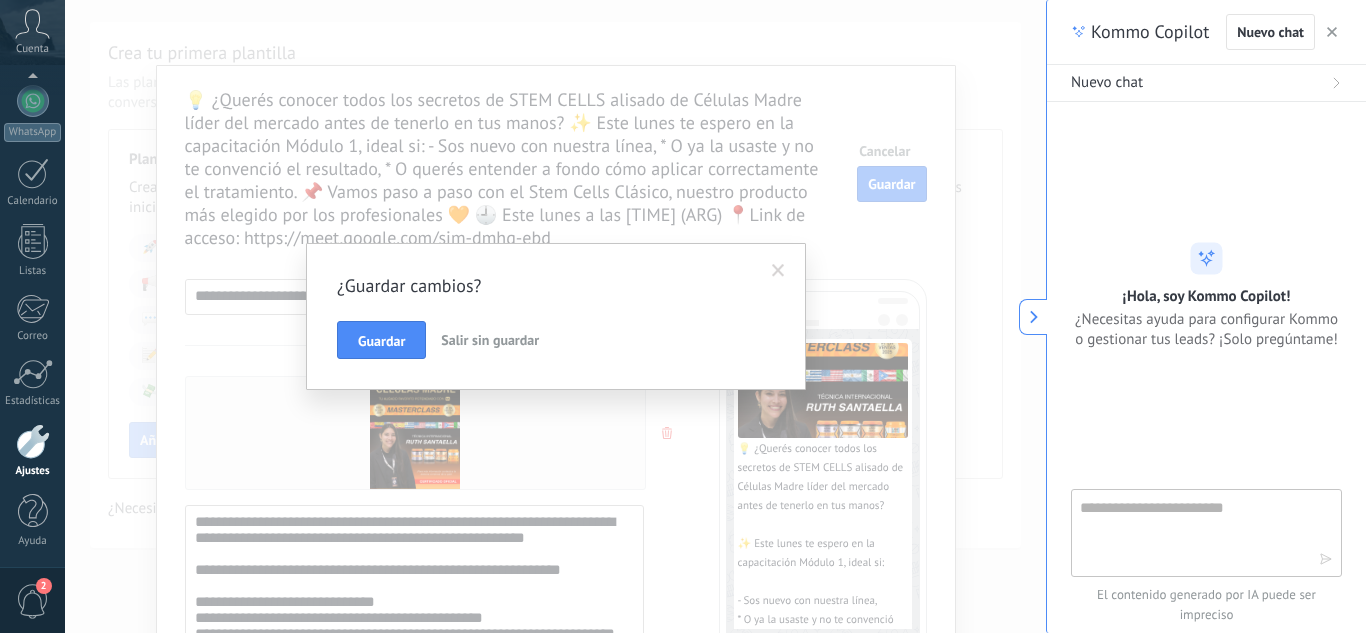click on "¿Guardar cambios? Guardar Salir sin guardar" at bounding box center [555, 316] 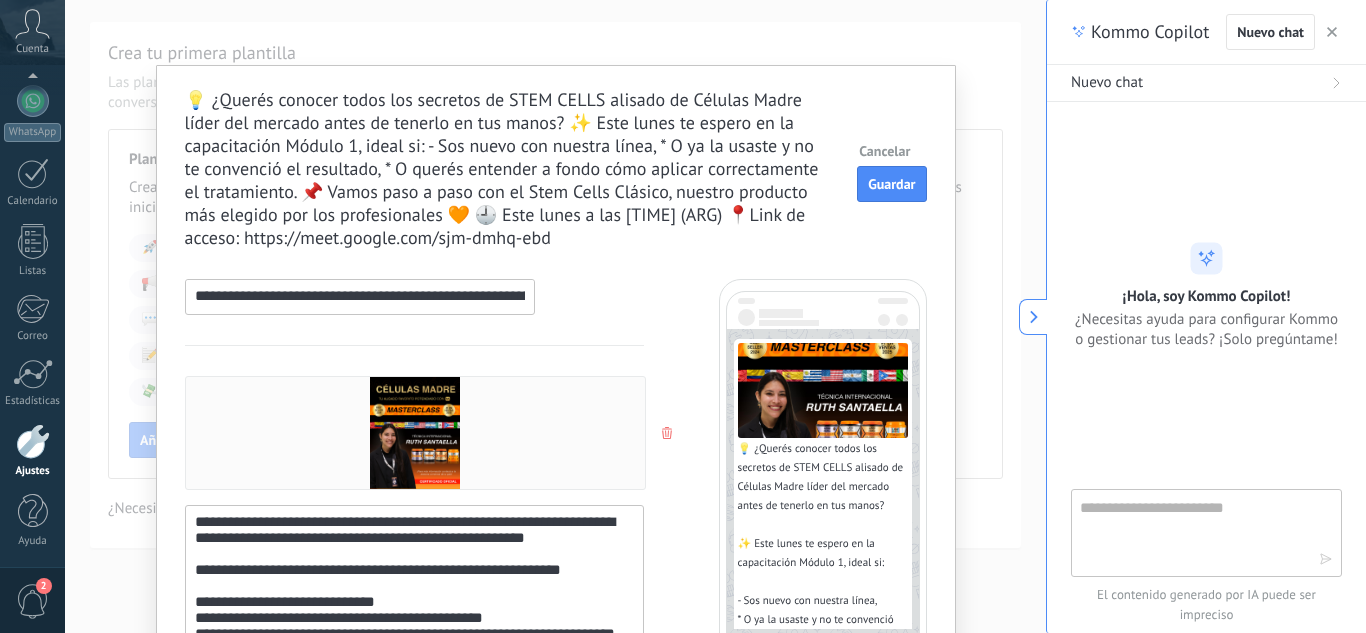 click on "**********" at bounding box center [556, 859] 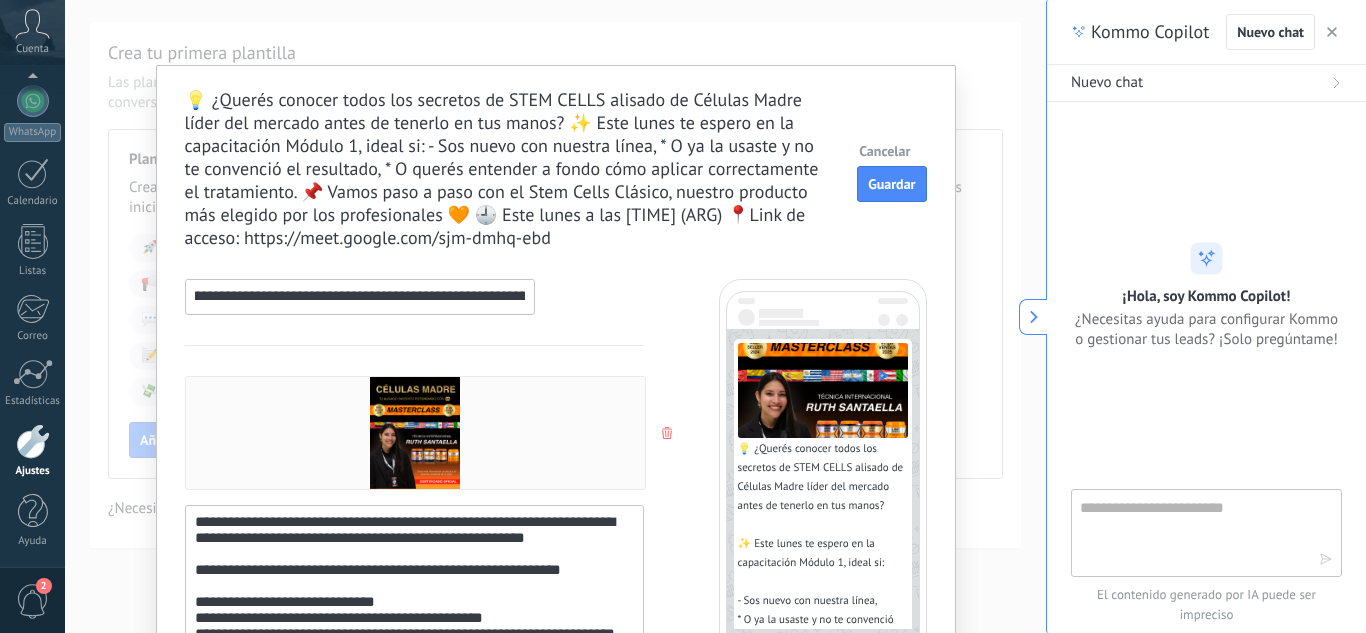 scroll, scrollTop: 0, scrollLeft: 3151, axis: horizontal 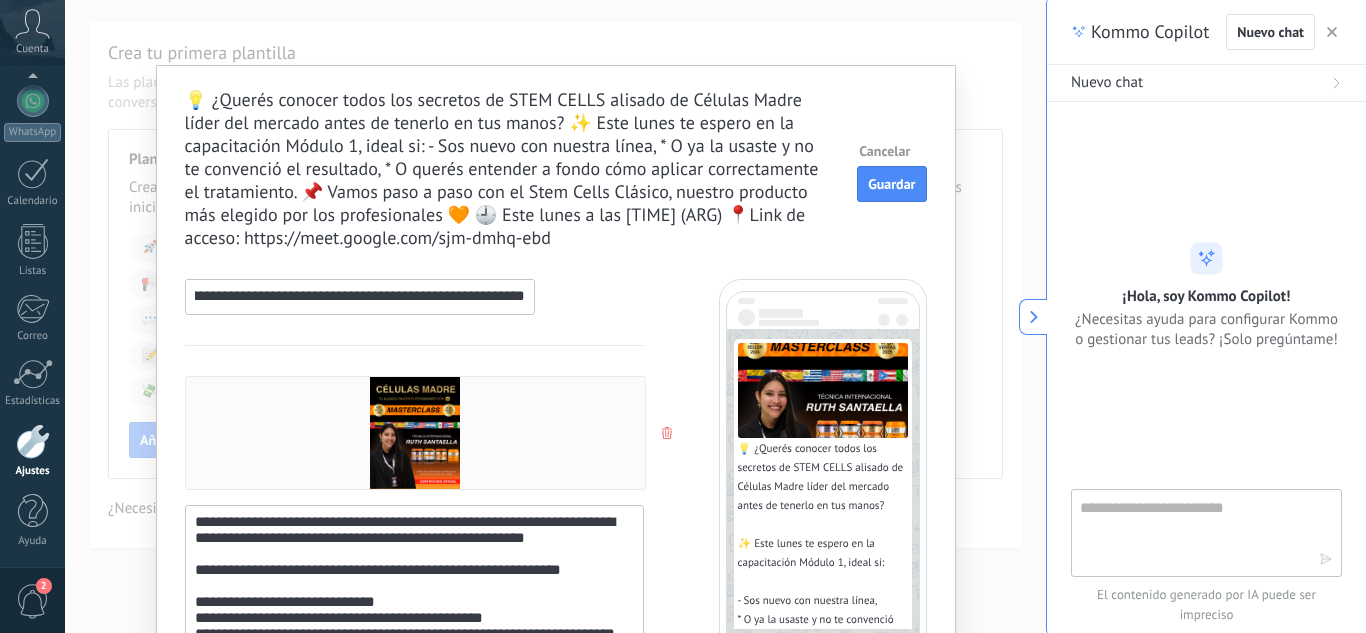 drag, startPoint x: 189, startPoint y: 298, endPoint x: 1172, endPoint y: 389, distance: 987.2031 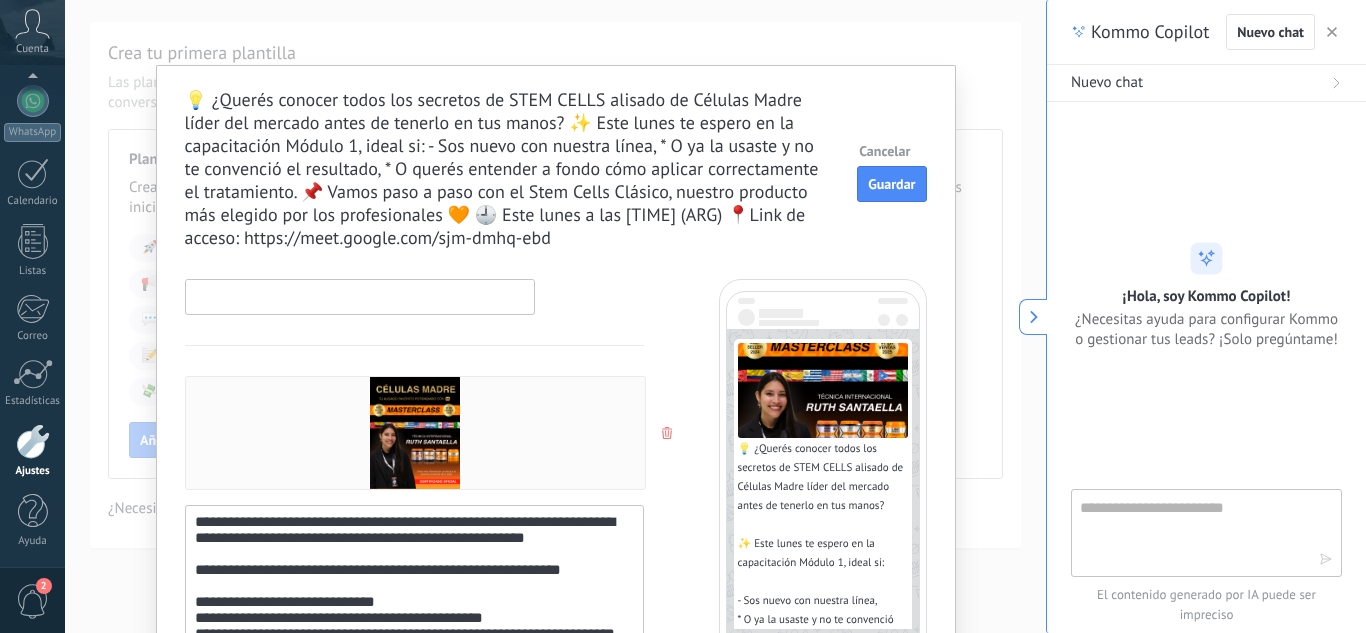 scroll, scrollTop: 0, scrollLeft: 0, axis: both 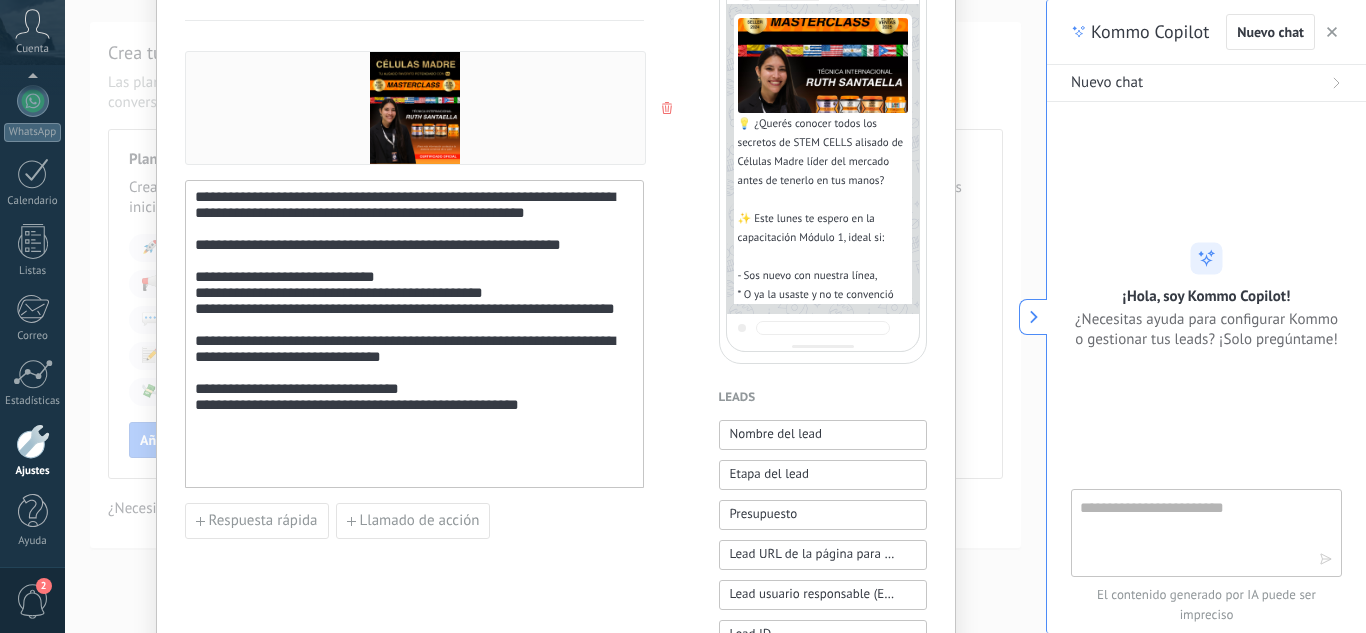 type on "**********" 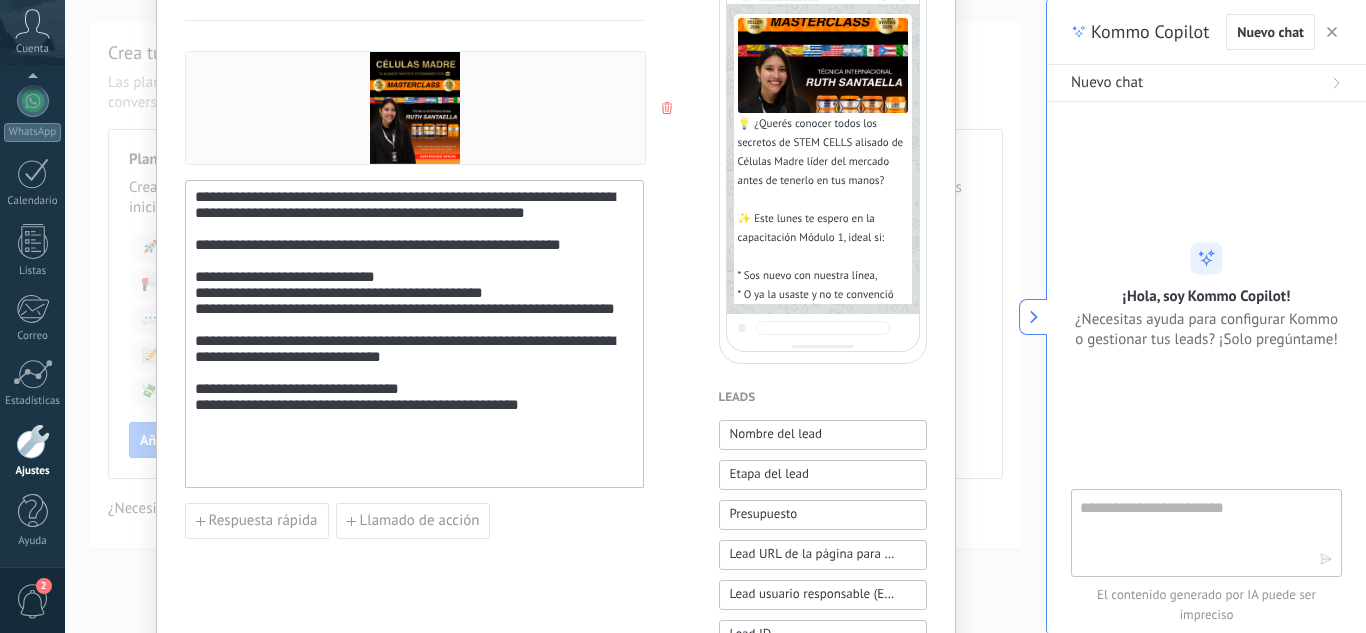 click on "**********" at bounding box center [414, 334] 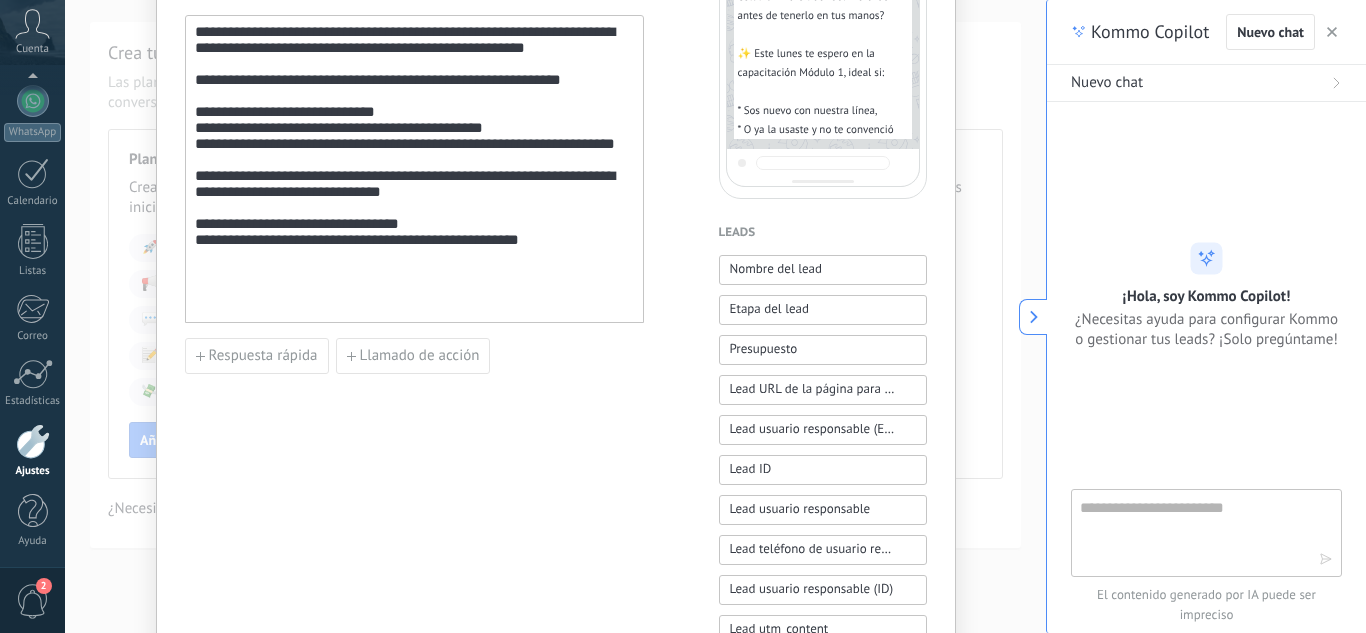 scroll, scrollTop: 400, scrollLeft: 0, axis: vertical 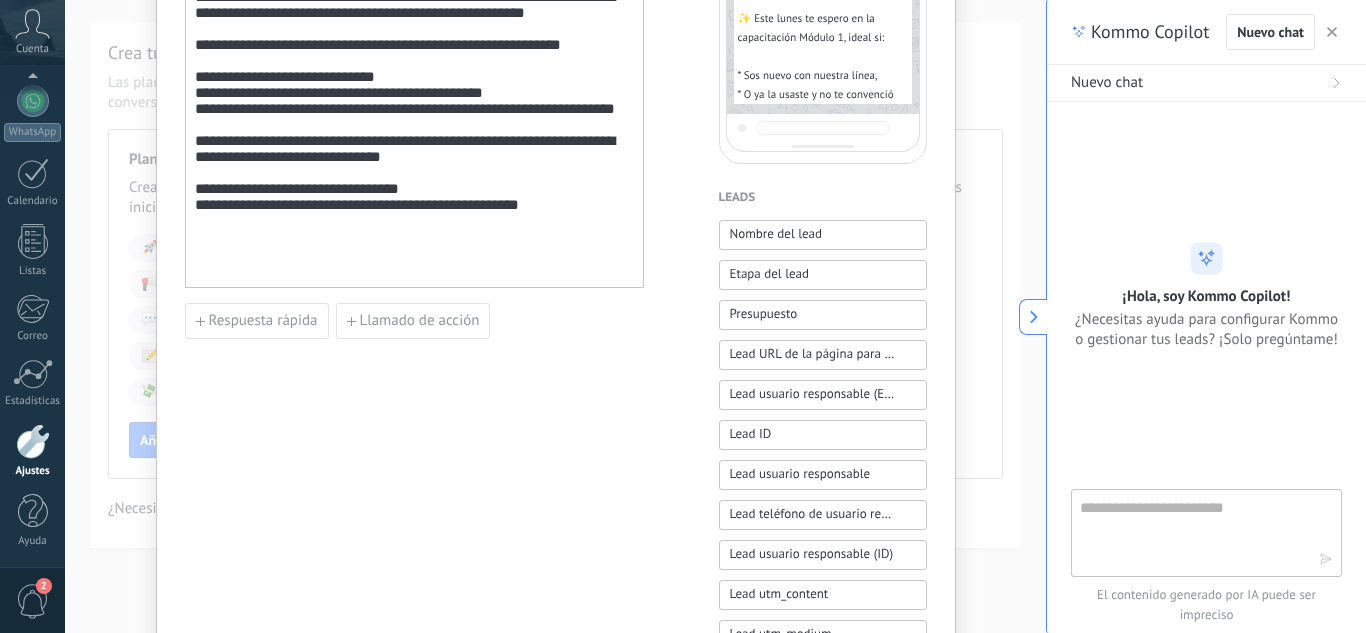 click on "**********" at bounding box center [414, 134] 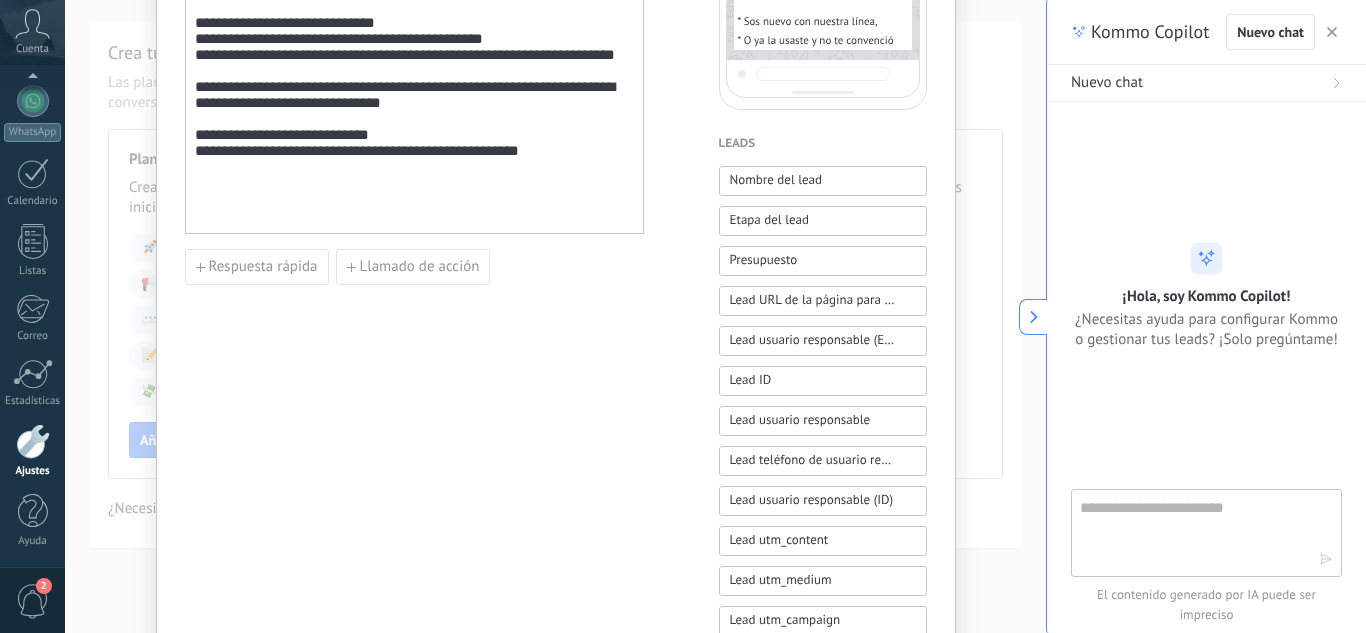 scroll, scrollTop: 500, scrollLeft: 0, axis: vertical 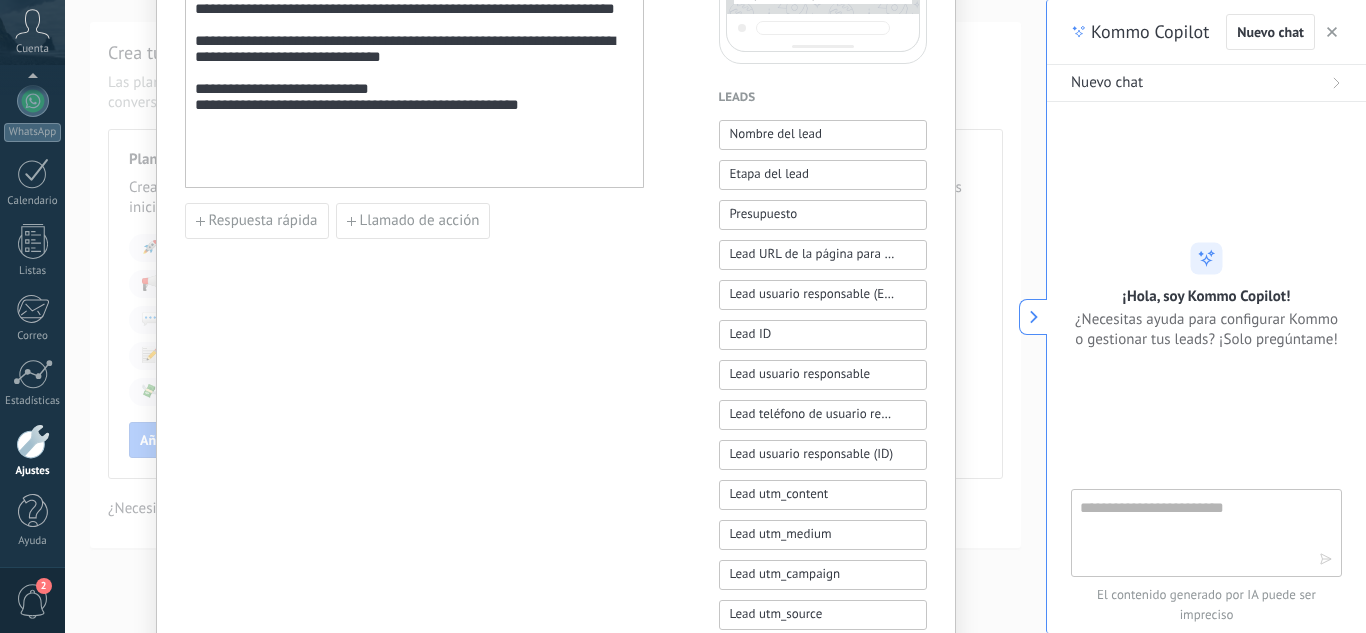 click on "**********" at bounding box center [556, 329] 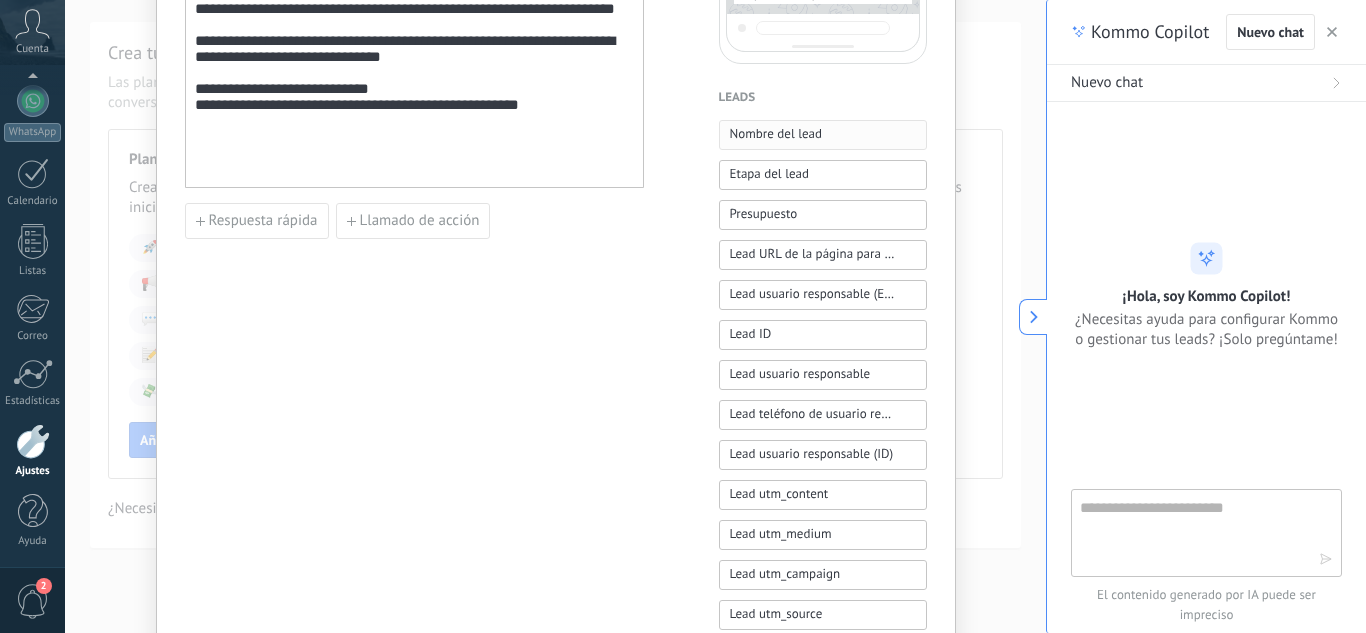 click on "Nombre del lead" at bounding box center (776, 134) 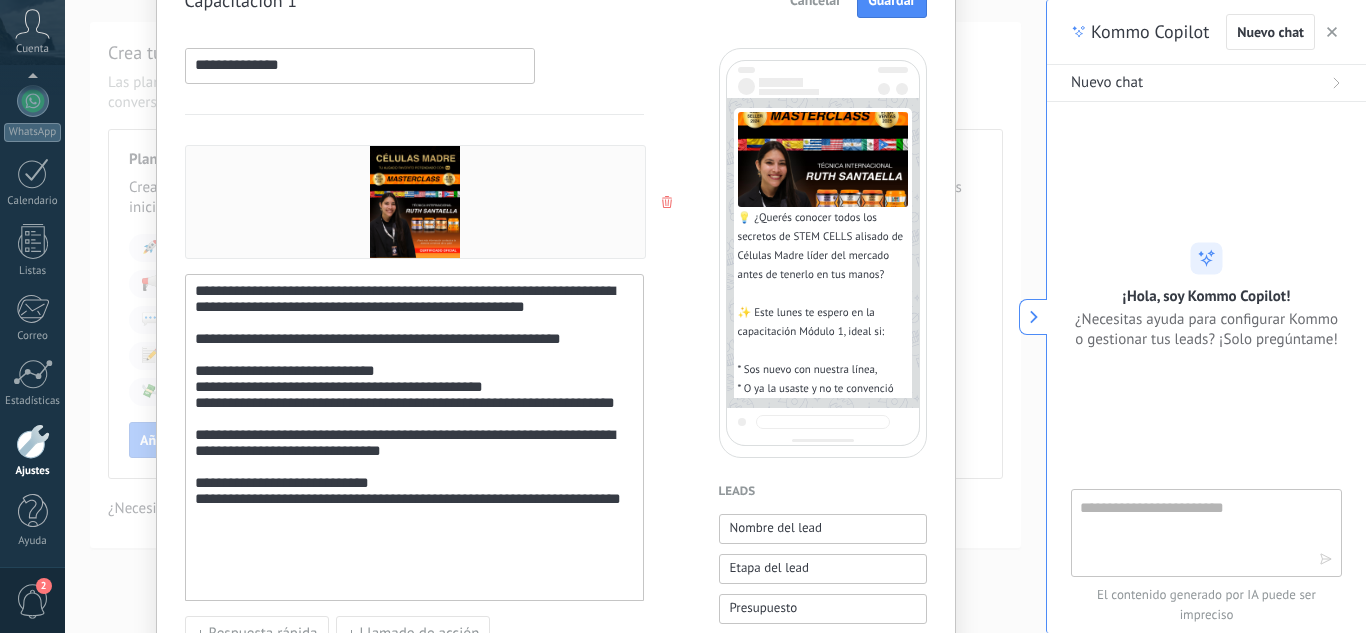 scroll, scrollTop: 300, scrollLeft: 0, axis: vertical 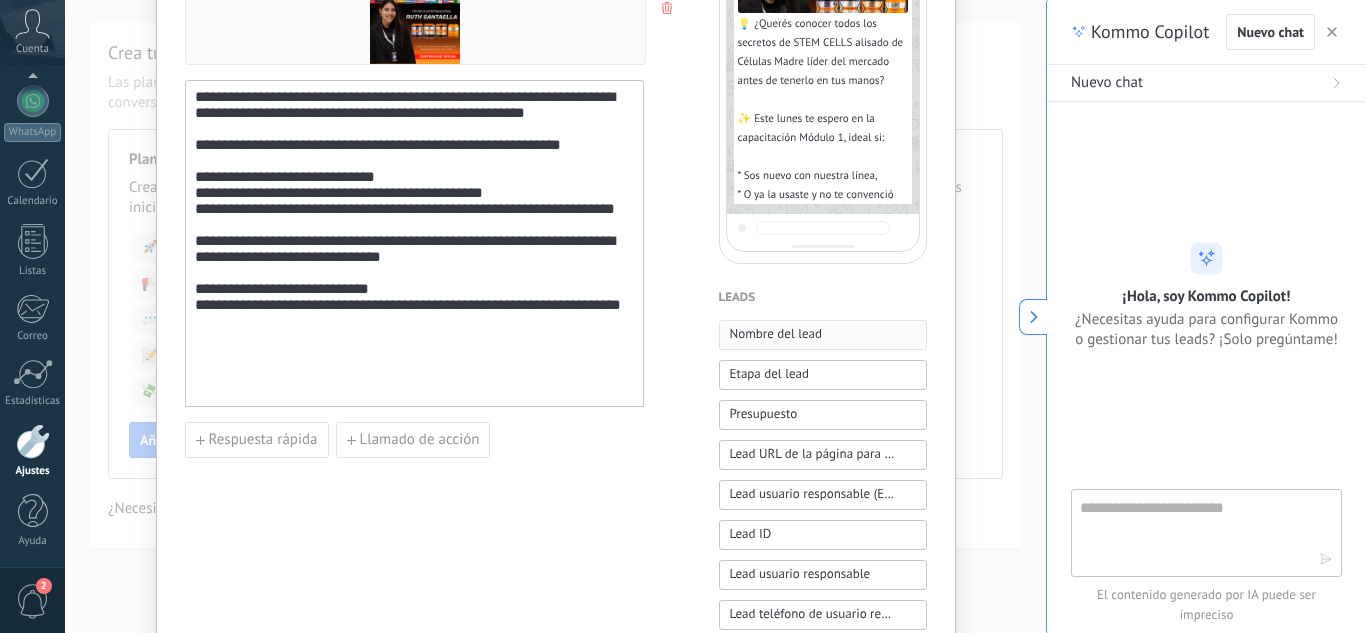 click on "Nombre del lead" at bounding box center (823, 335) 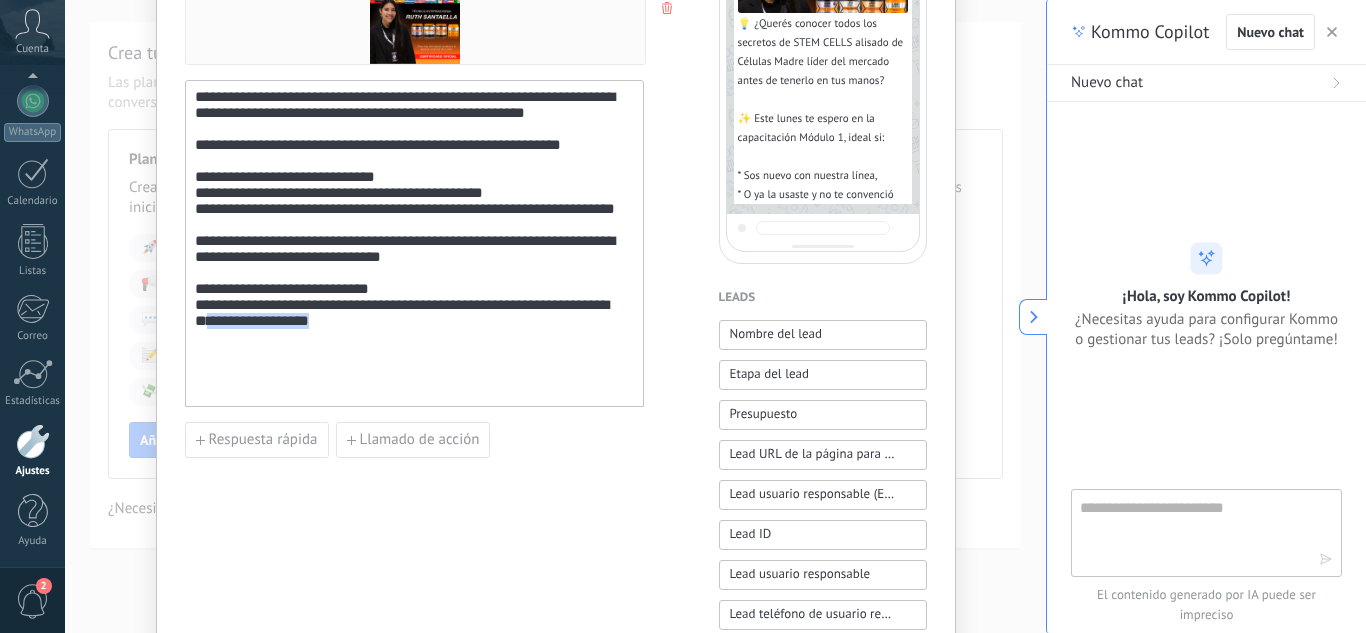 drag, startPoint x: 563, startPoint y: 392, endPoint x: 568, endPoint y: 368, distance: 24.5153 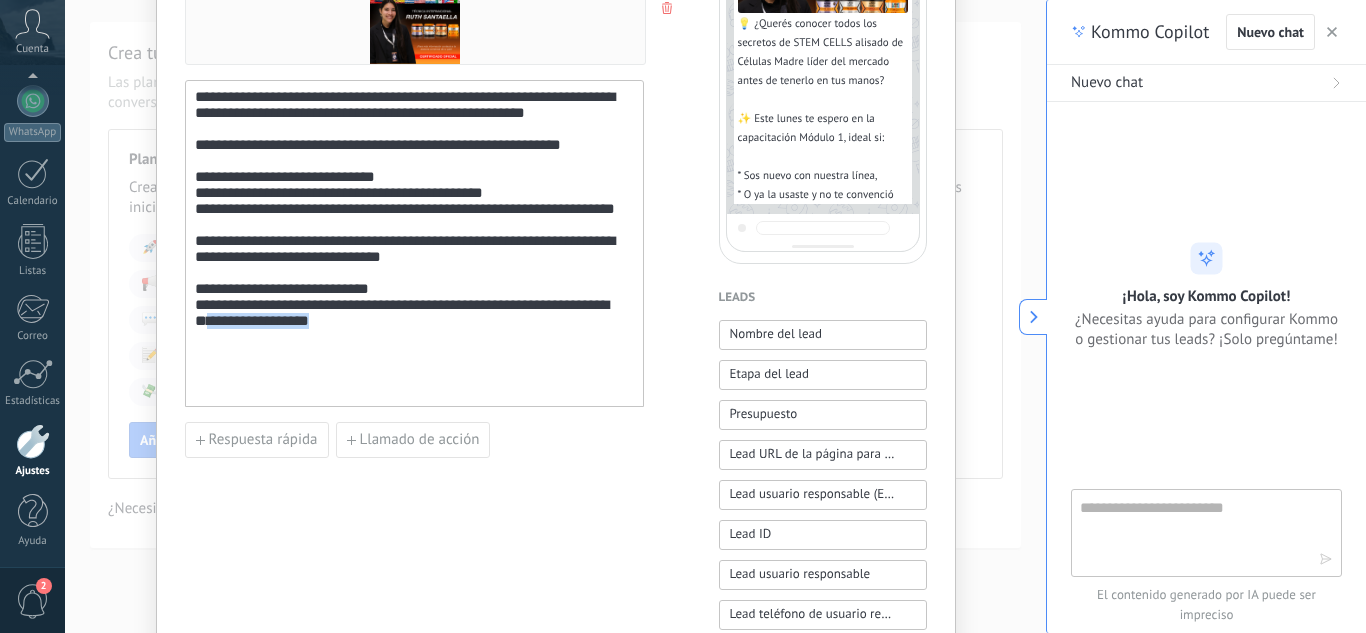 click on "**********" at bounding box center [414, 244] 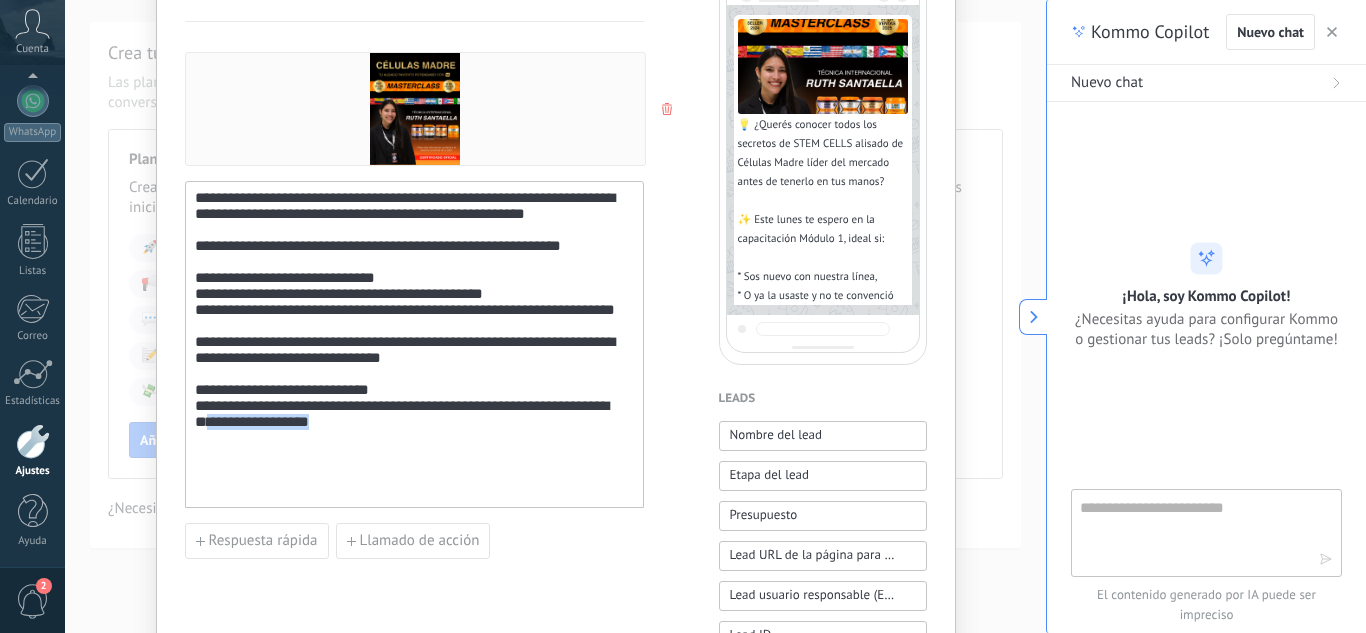 scroll, scrollTop: 200, scrollLeft: 0, axis: vertical 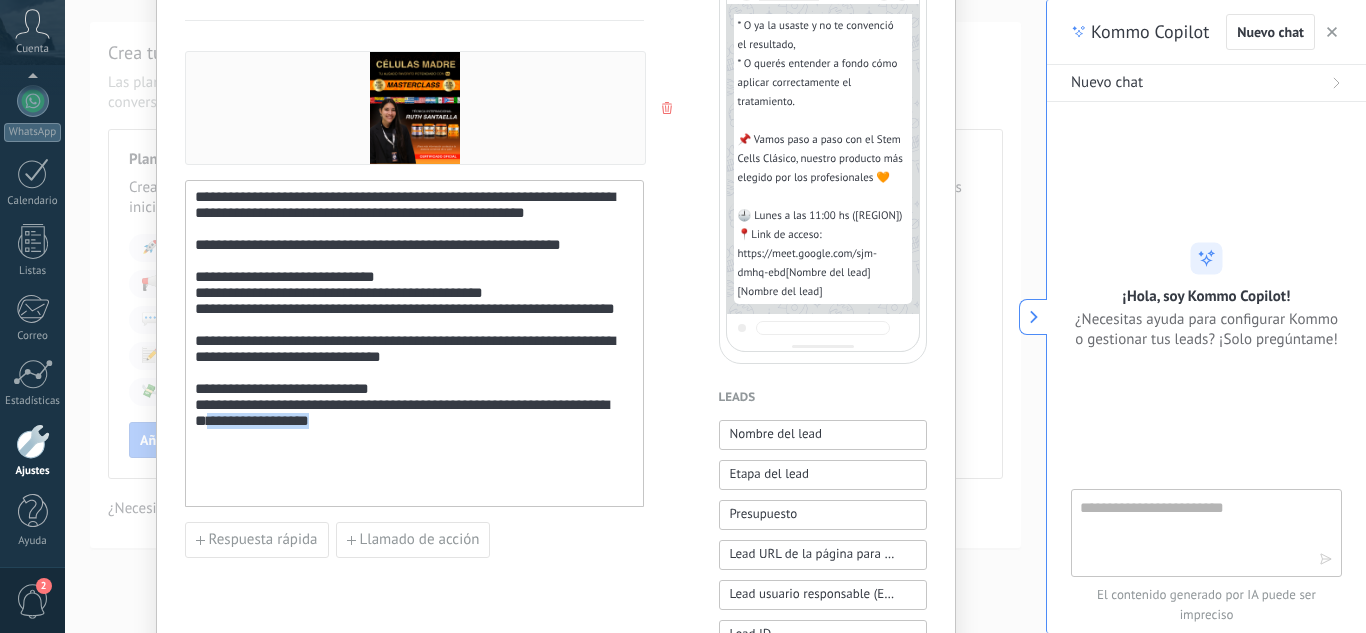 click on "**********" at bounding box center [258, 420] 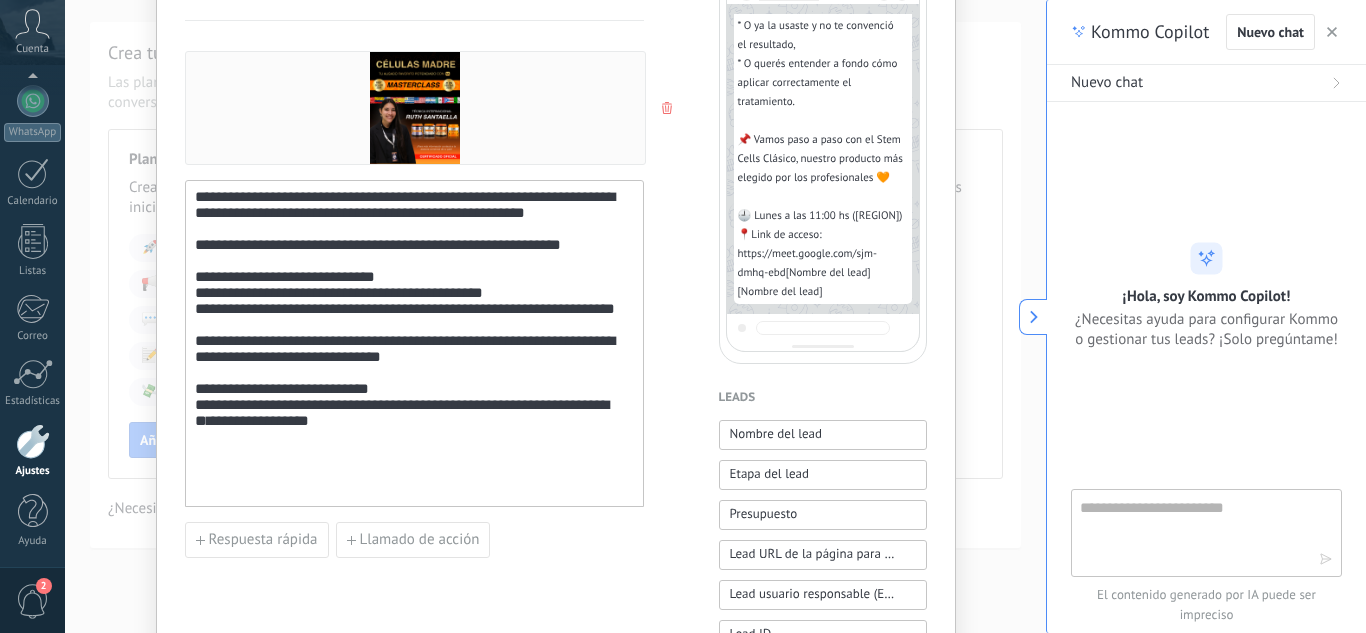click on "**********" at bounding box center [258, 420] 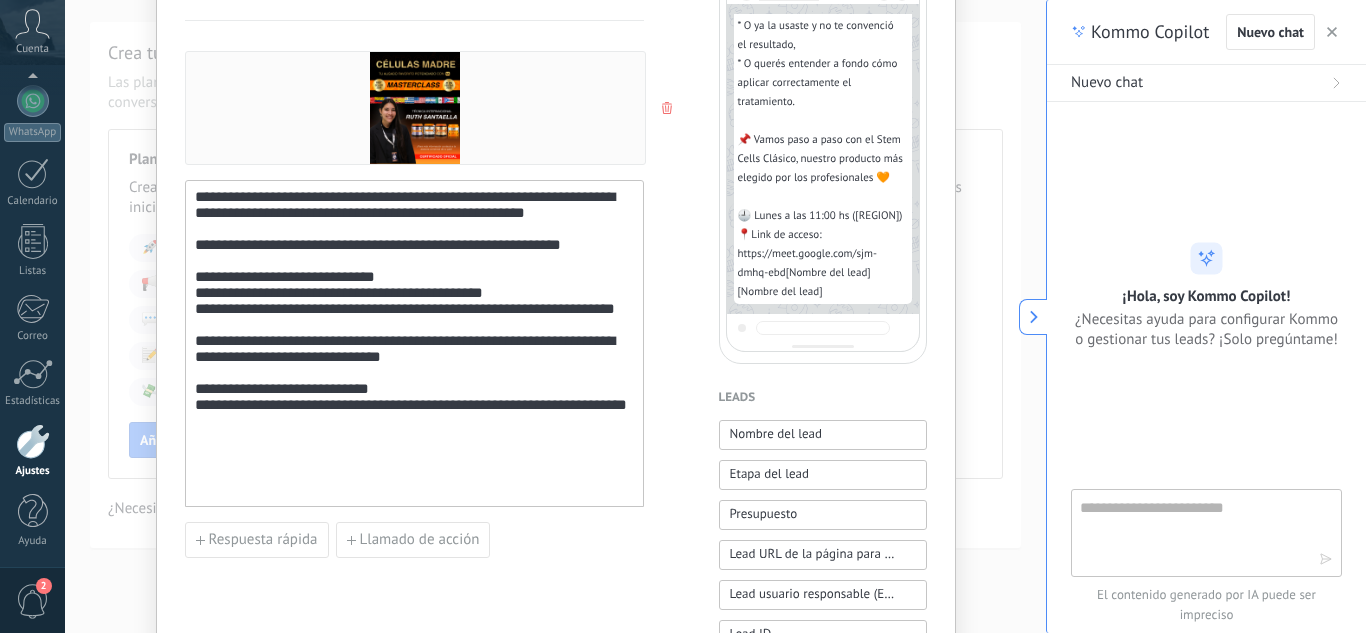 scroll, scrollTop: 250, scrollLeft: 0, axis: vertical 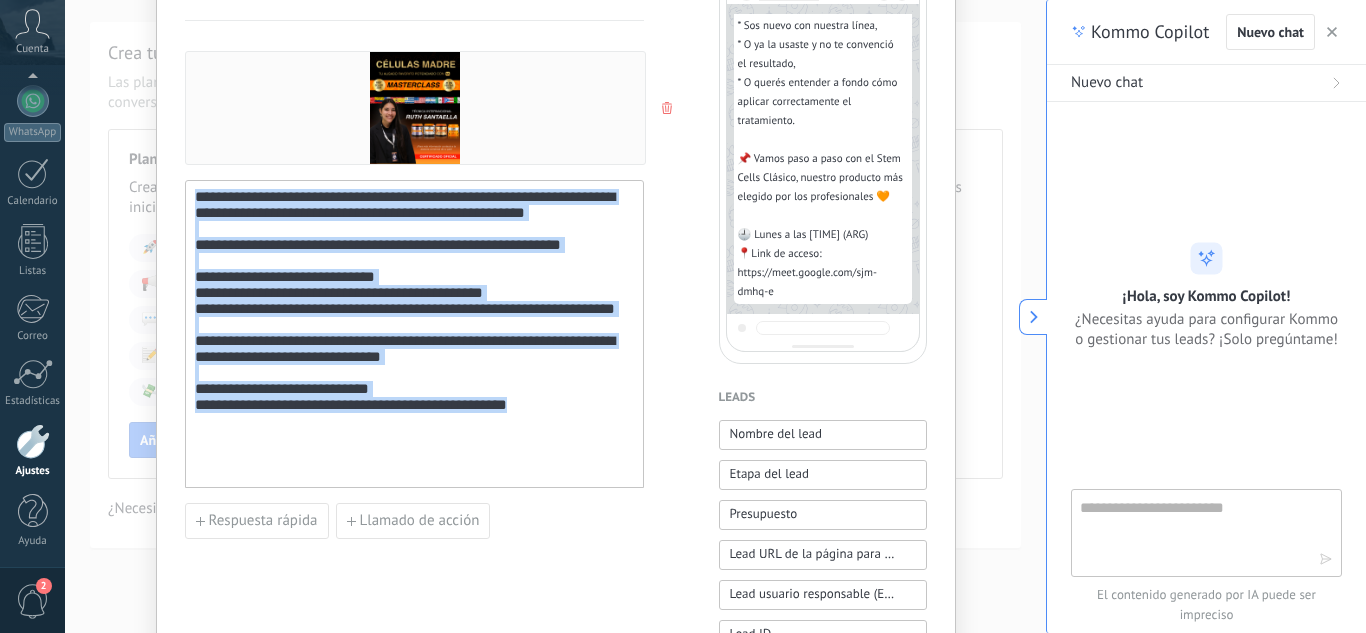 drag, startPoint x: 565, startPoint y: 477, endPoint x: 138, endPoint y: 123, distance: 554.65753 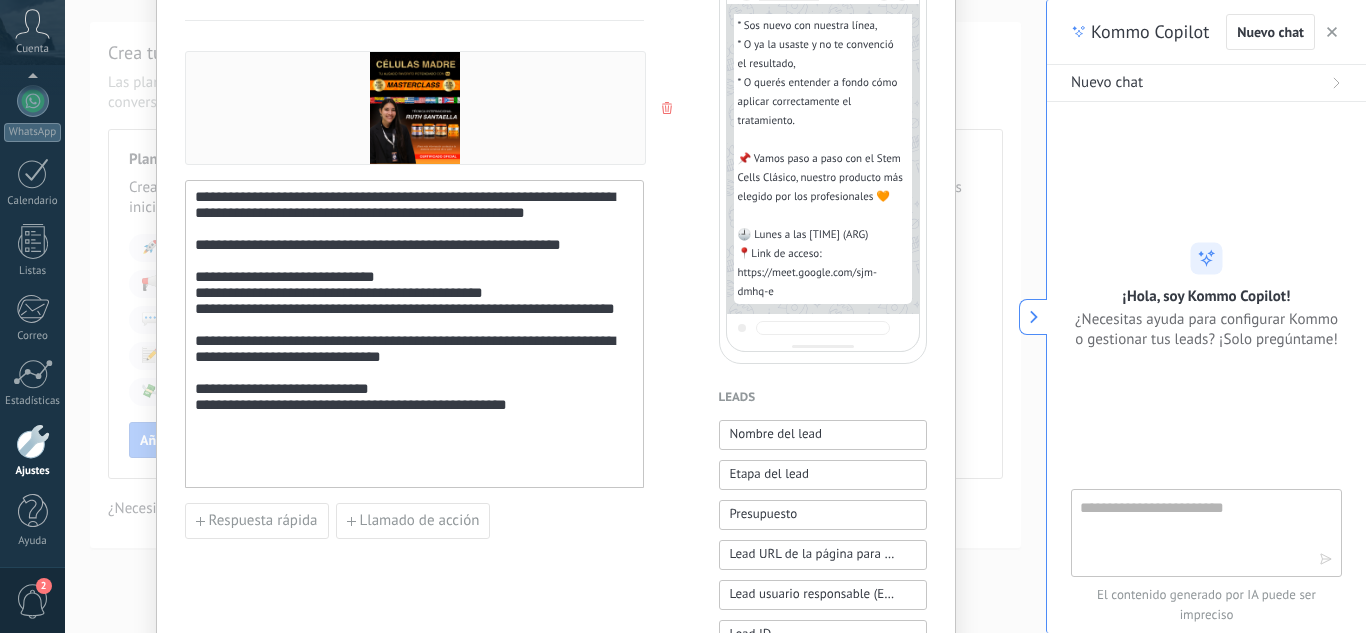 scroll, scrollTop: 0, scrollLeft: 0, axis: both 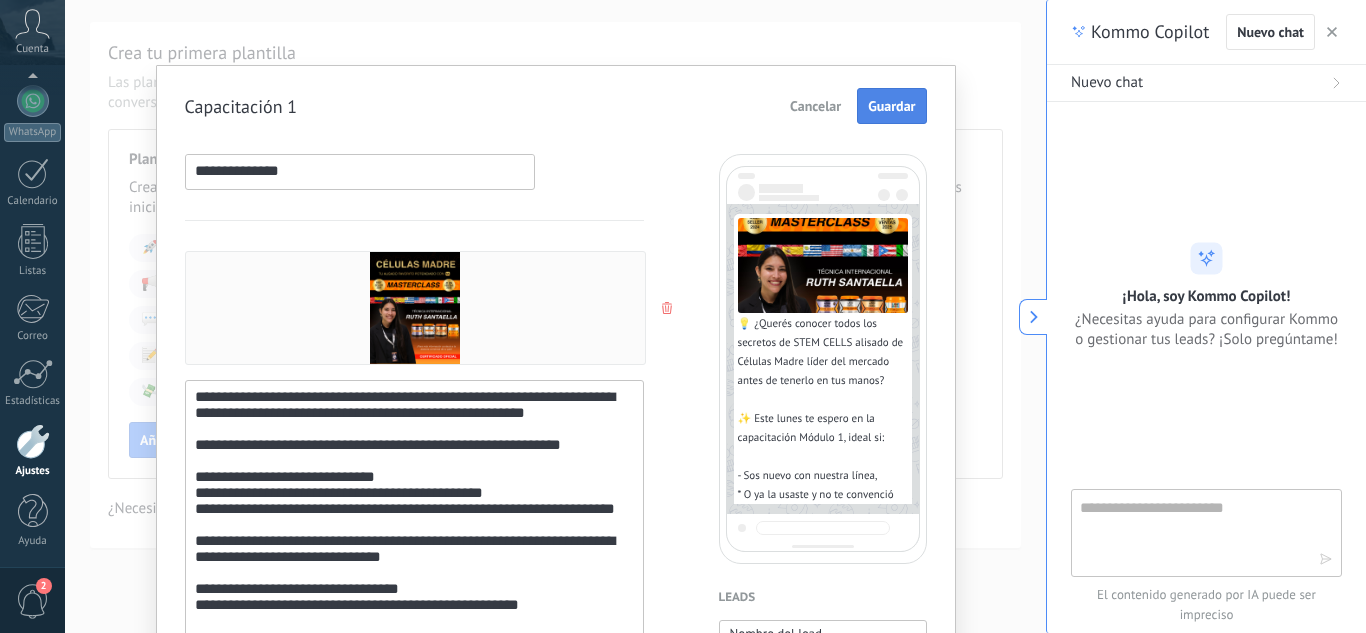 click on "Guardar" at bounding box center (891, 106) 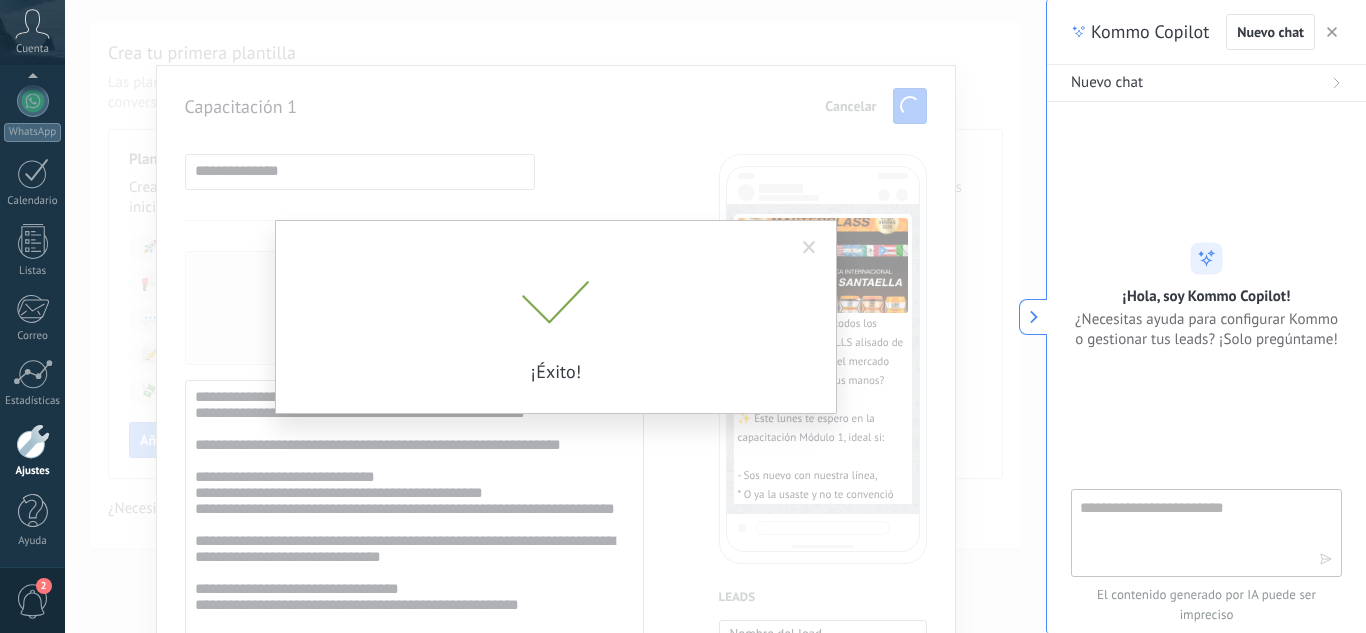 scroll, scrollTop: 0, scrollLeft: 0, axis: both 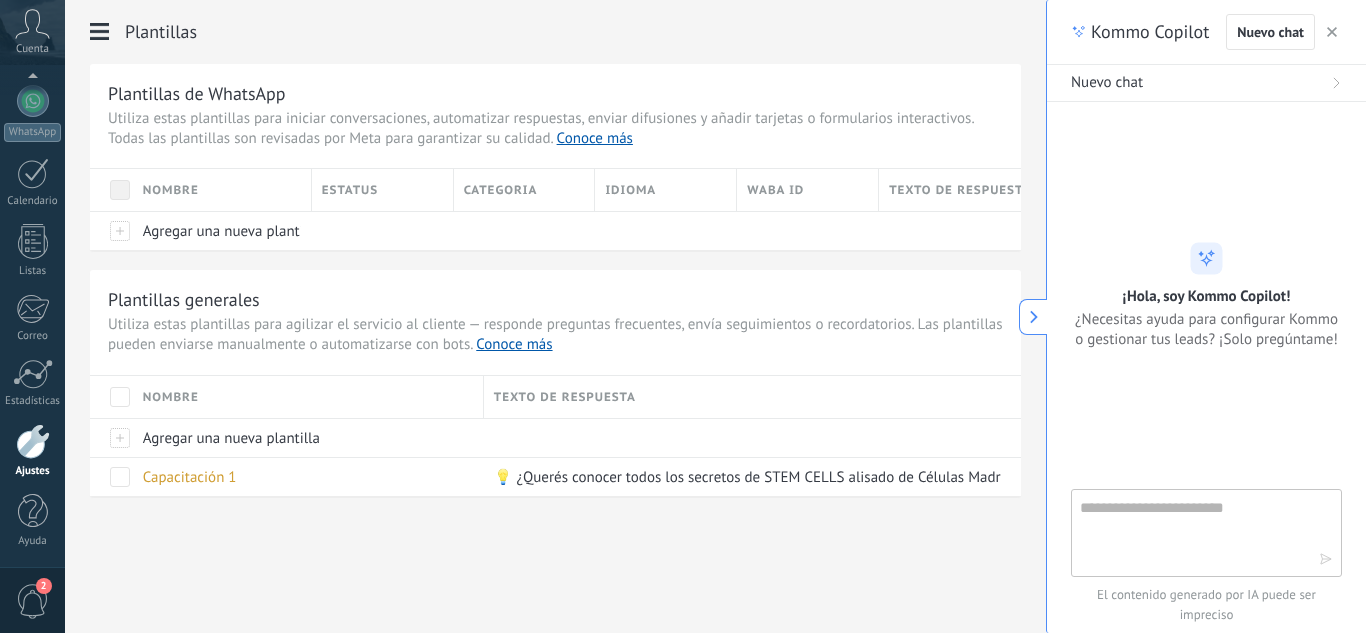 click on "Texto de respuesta" at bounding box center [752, 397] 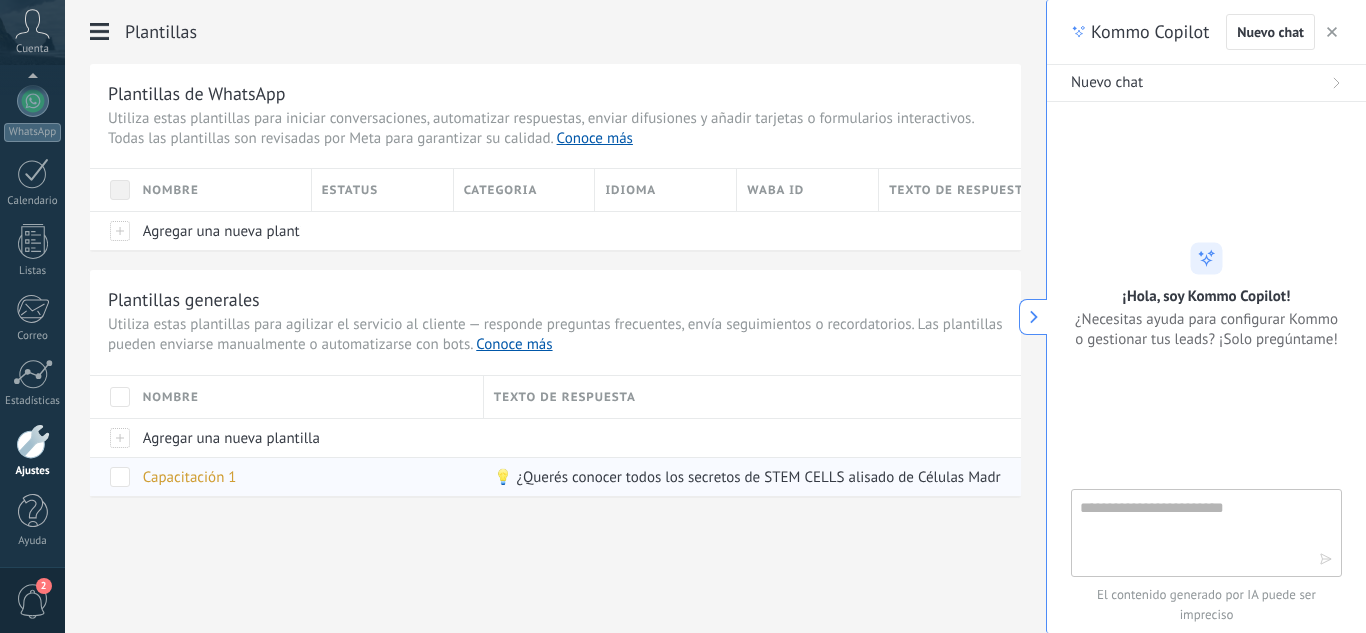 drag, startPoint x: 529, startPoint y: 478, endPoint x: 437, endPoint y: 479, distance: 92.00543 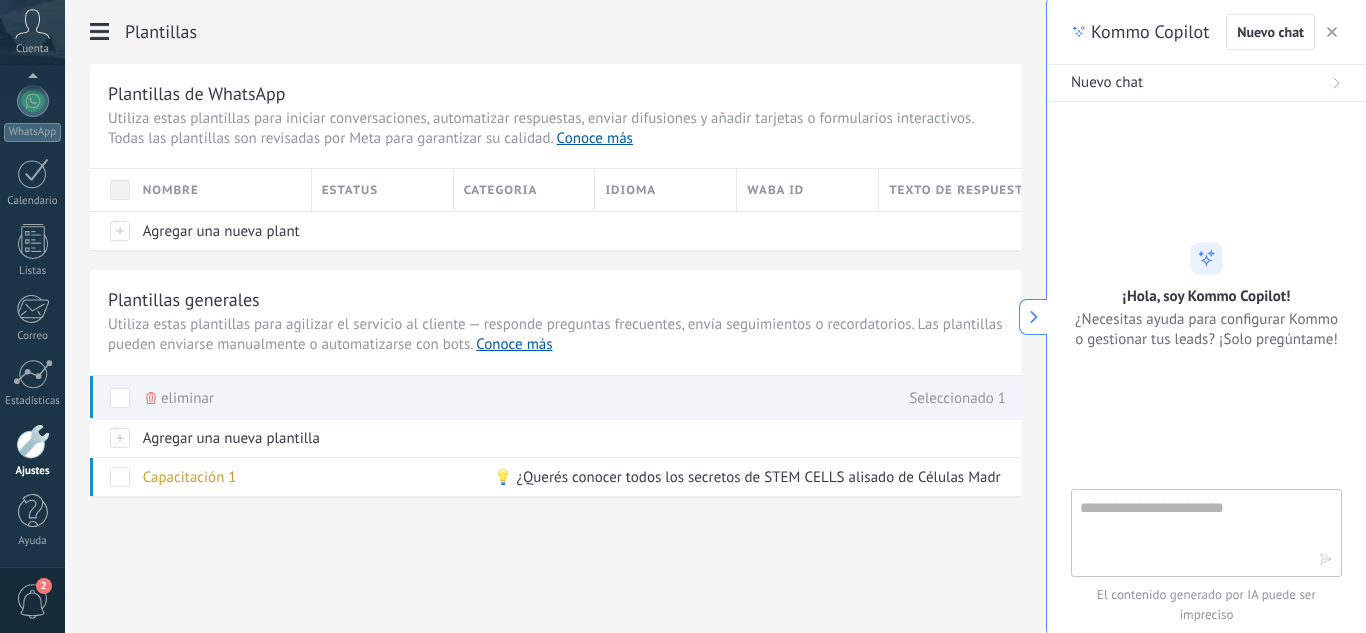 click on "Plantillas Plantillas de WhatsApp Utiliza estas plantillas para iniciar conversaciones, automatizar respuestas, enviar difusiones y añadir tarjetas o formularios interactivos. Todas las plantillas son revisadas por Meta para garantizar su calidad.   Conoce más Nombre Estatus Categoria Idioma WABA ID Texto de respuesta Agregar una nueva plantilla Plantillas generales Utiliza estas plantillas para agilizar el servicio al cliente — responde preguntas frecuentes, envía seguimientos o recordatorios. Las plantillas pueden enviarse manualmente o automatizarse con bots.   Conoce más Nombre Texto de respuesta Agregar una nueva plantilla Capacitación 1 eliminar Seleccionado 1" at bounding box center [555, 290] 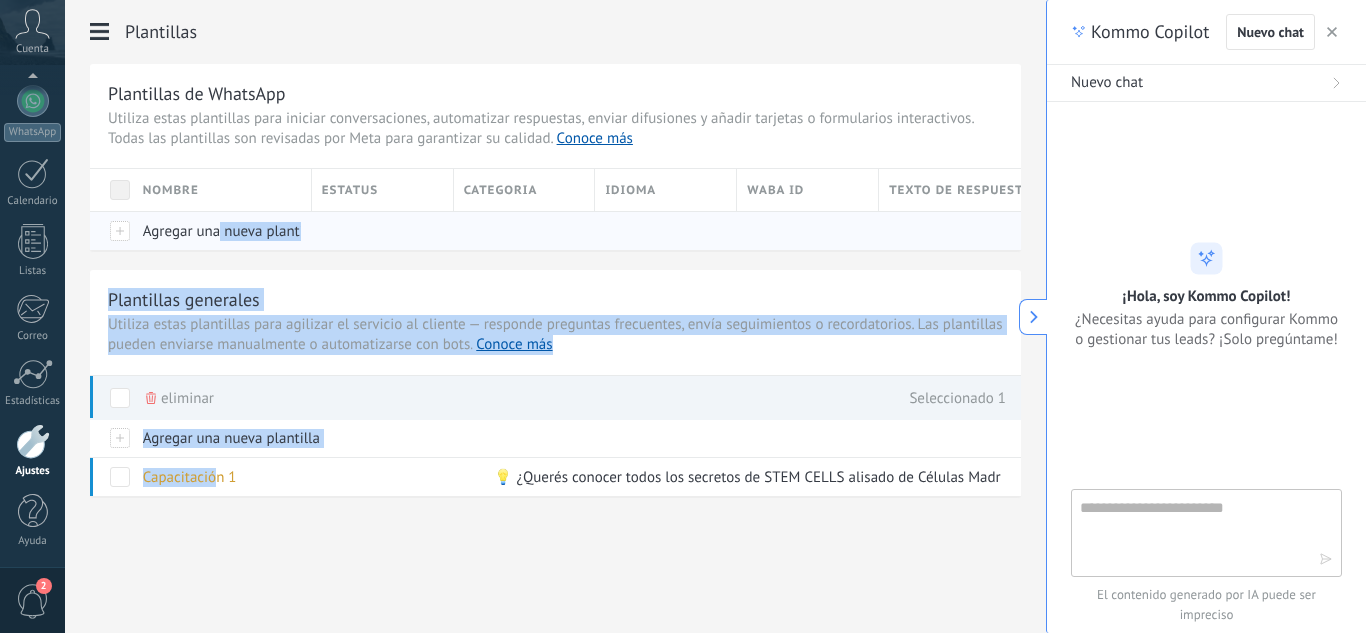 drag, startPoint x: 218, startPoint y: 476, endPoint x: 222, endPoint y: 229, distance: 247.03238 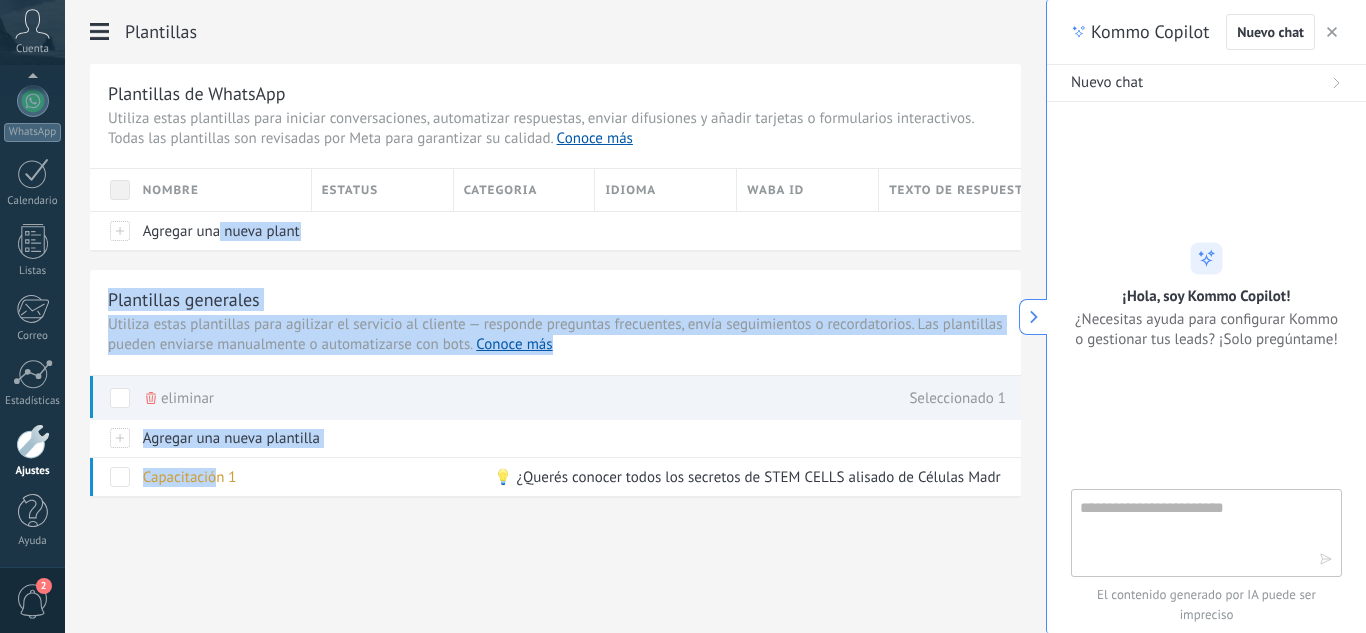 click on "Plantillas Plantillas de WhatsApp Utiliza estas plantillas para iniciar conversaciones, automatizar respuestas, enviar difusiones y añadir tarjetas o formularios interactivos. Todas las plantillas son revisadas por Meta para garantizar su calidad.   Conoce más Nombre Estatus Categoria Idioma WABA ID Texto de respuesta Agregar una nueva plantilla Plantillas generales Utiliza estas plantillas para agilizar el servicio al cliente — responde preguntas frecuentes, envía seguimientos o recordatorios. Las plantillas pueden enviarse manualmente o automatizarse con bots.   Conoce más Nombre Texto de respuesta Agregar una nueva plantilla Capacitación 1 eliminar Seleccionado 1" at bounding box center [555, 290] 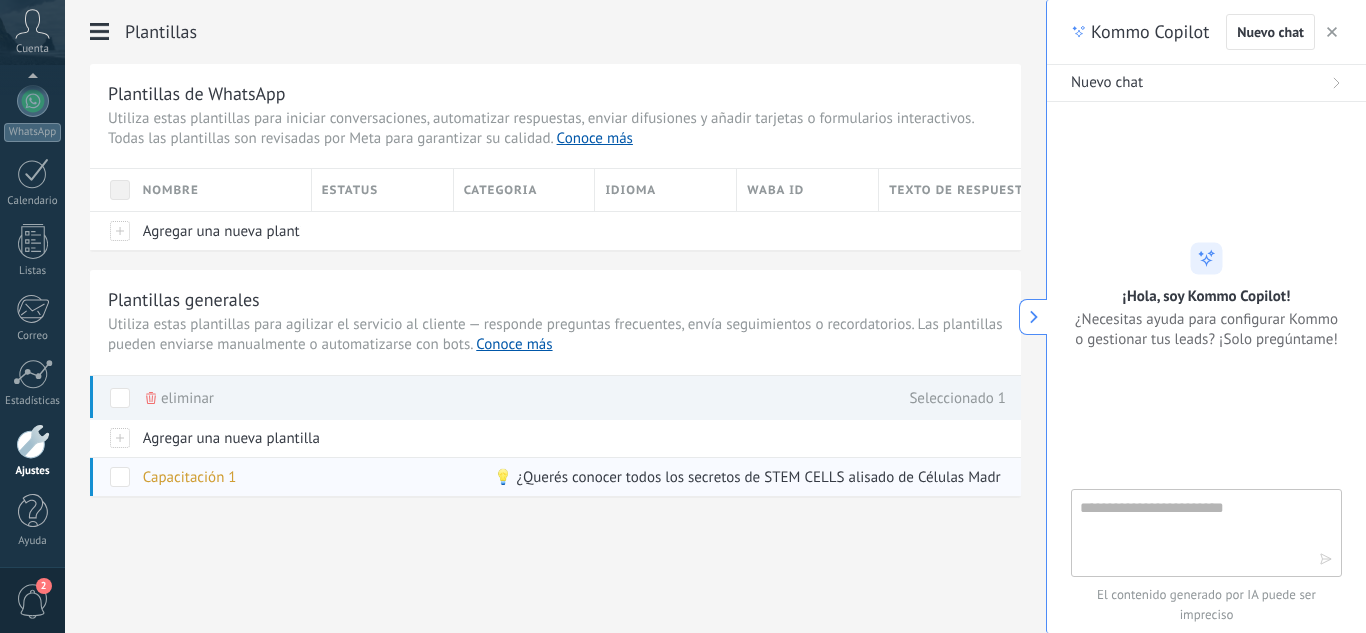 drag, startPoint x: 302, startPoint y: 476, endPoint x: 213, endPoint y: 481, distance: 89.140335 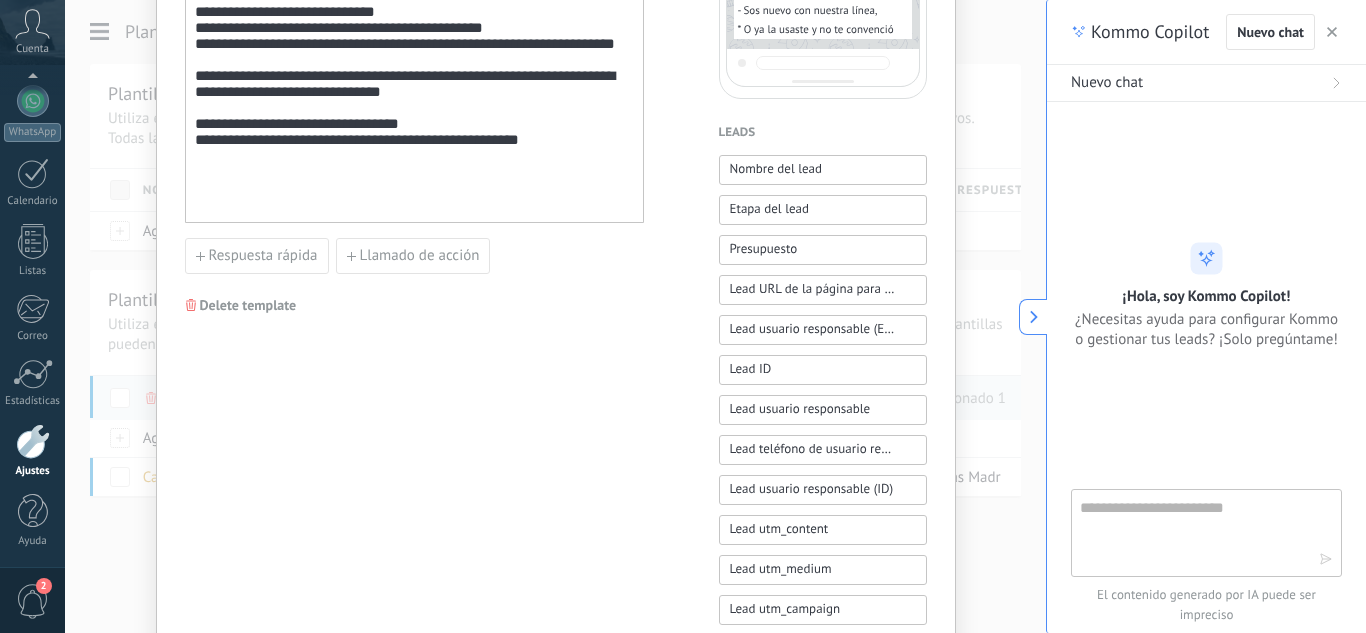 scroll, scrollTop: 500, scrollLeft: 0, axis: vertical 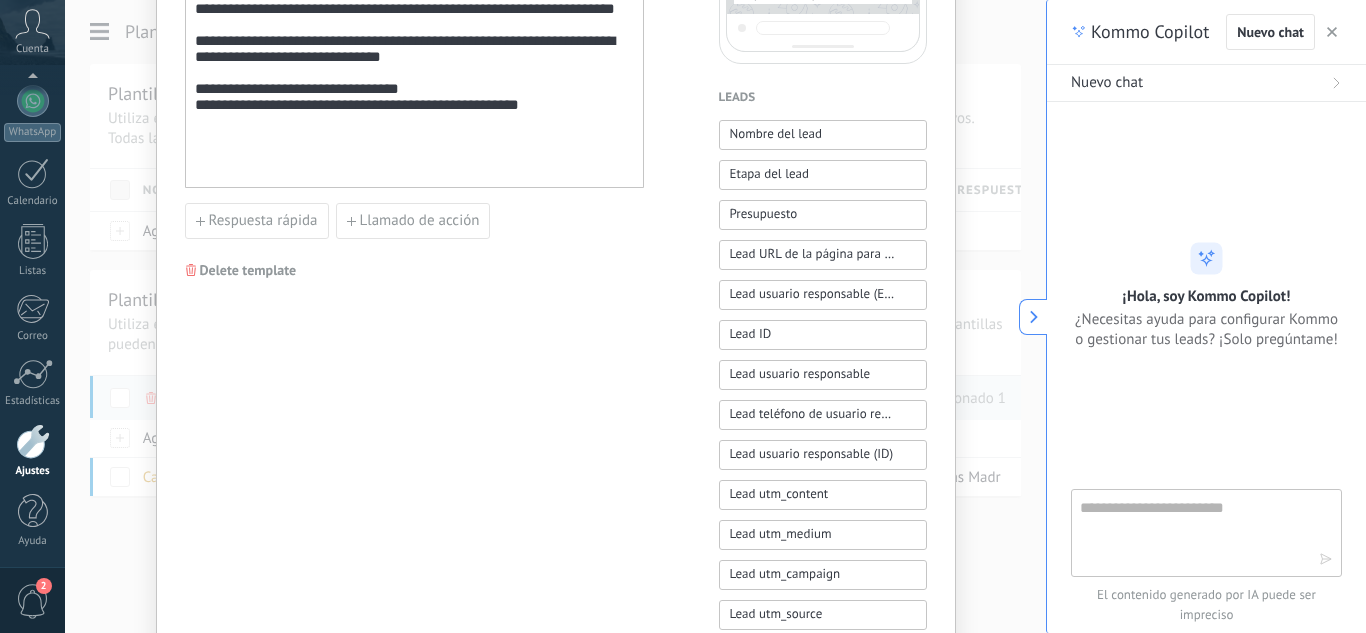 click on "Leads" at bounding box center (823, 98) 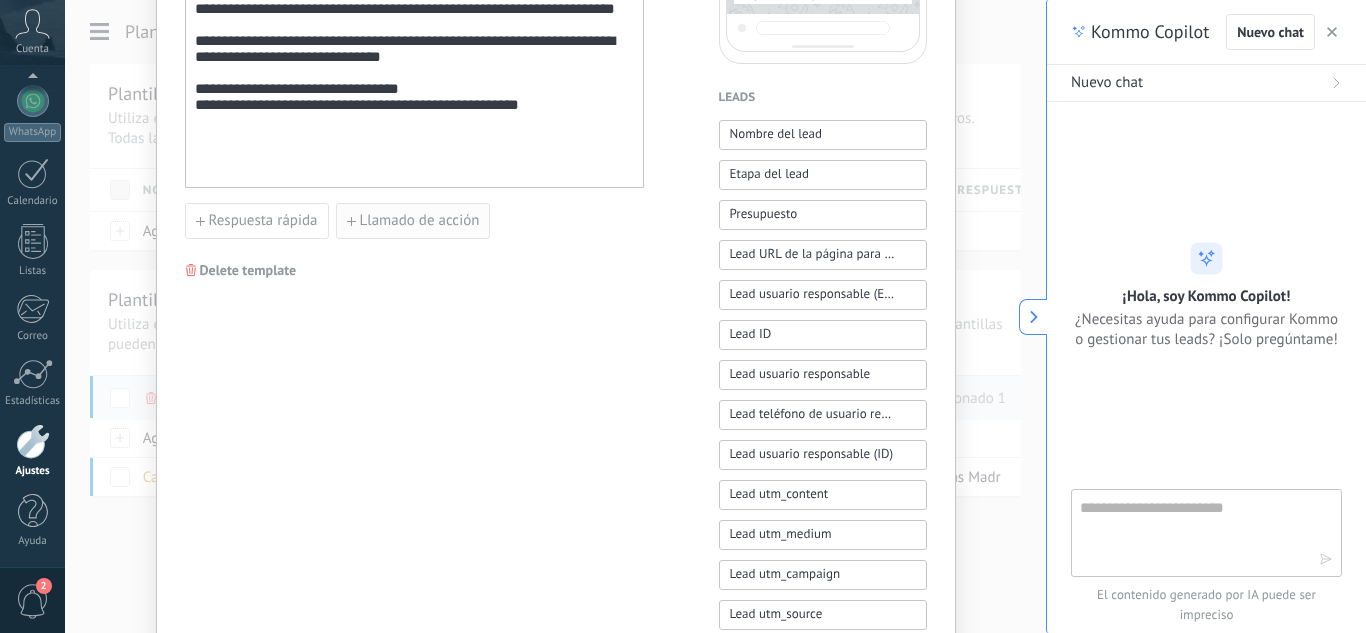click on "Llamado de acción" at bounding box center [420, 221] 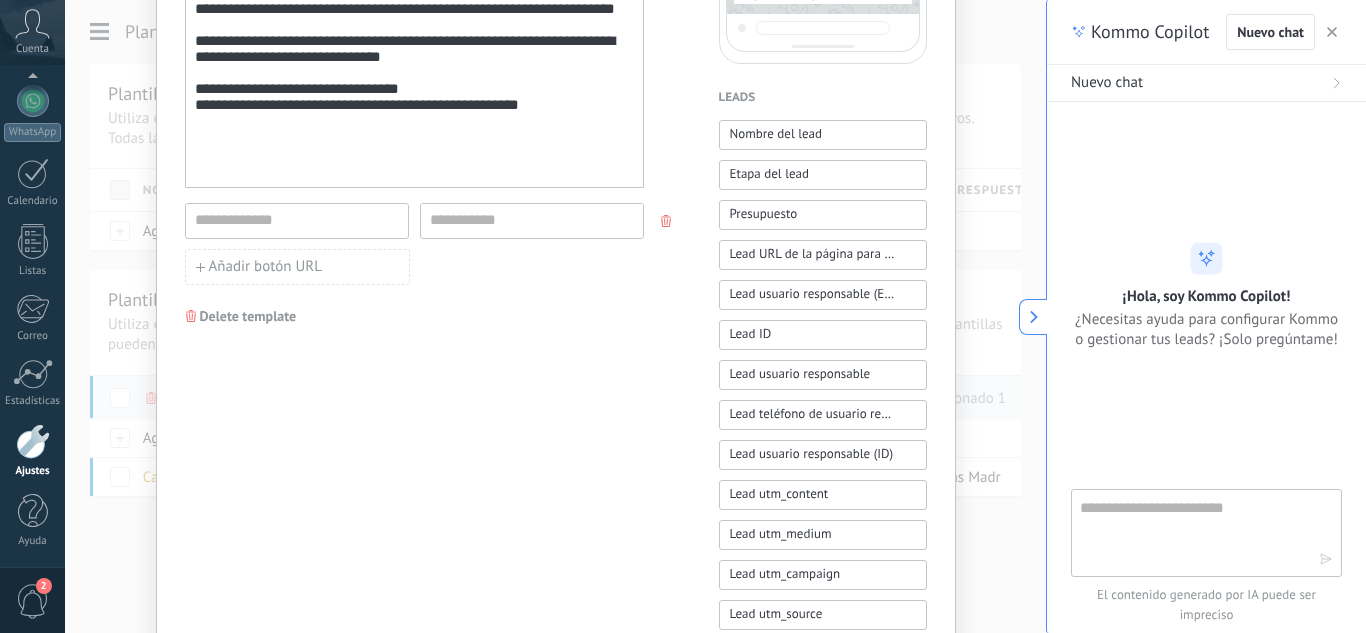 click 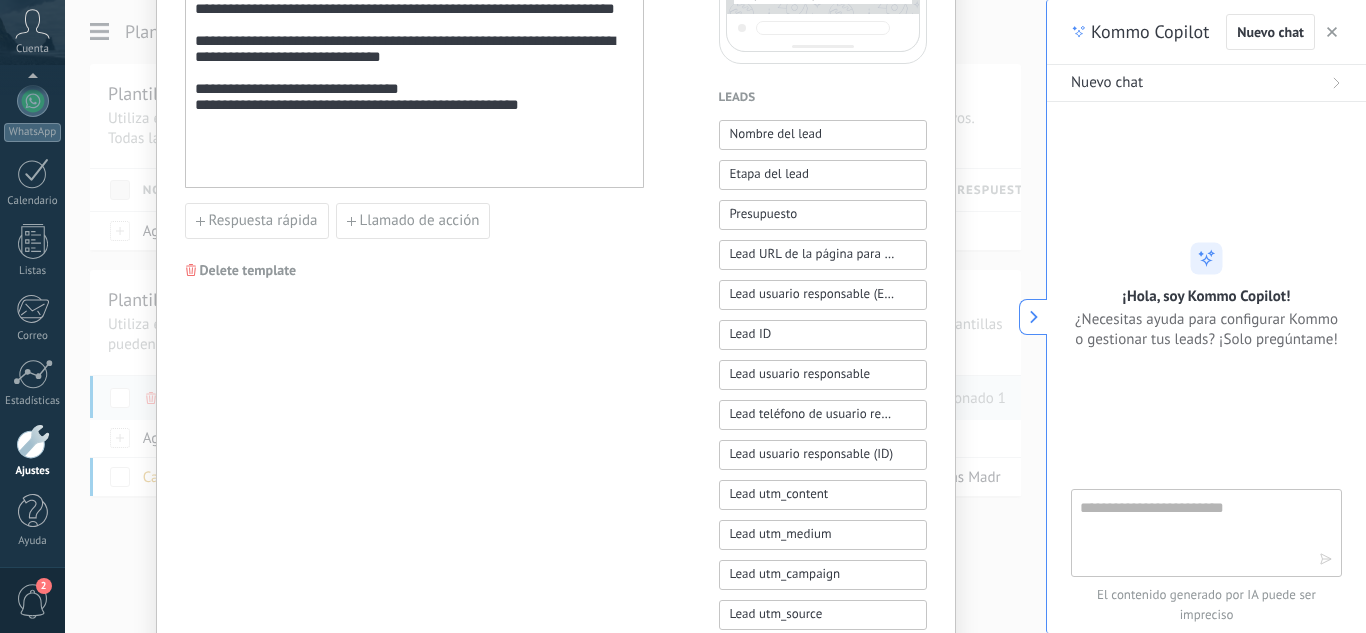 drag, startPoint x: 795, startPoint y: 139, endPoint x: 544, endPoint y: 322, distance: 310.6284 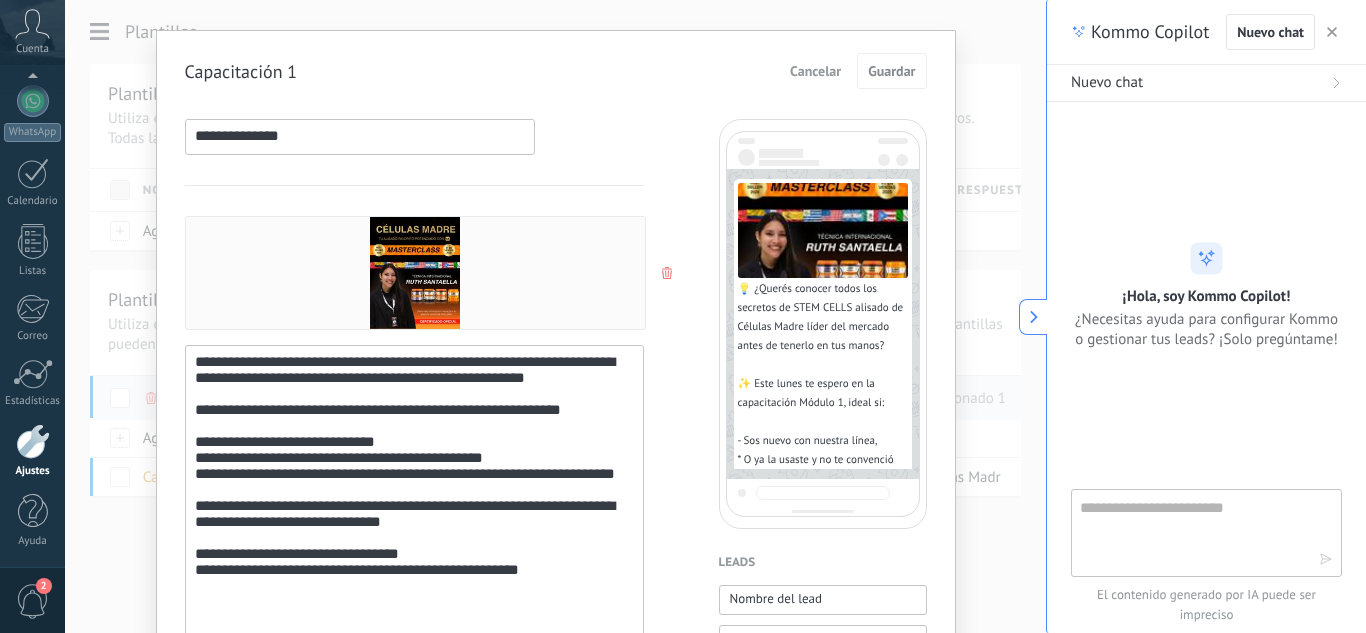 scroll, scrollTop: 0, scrollLeft: 0, axis: both 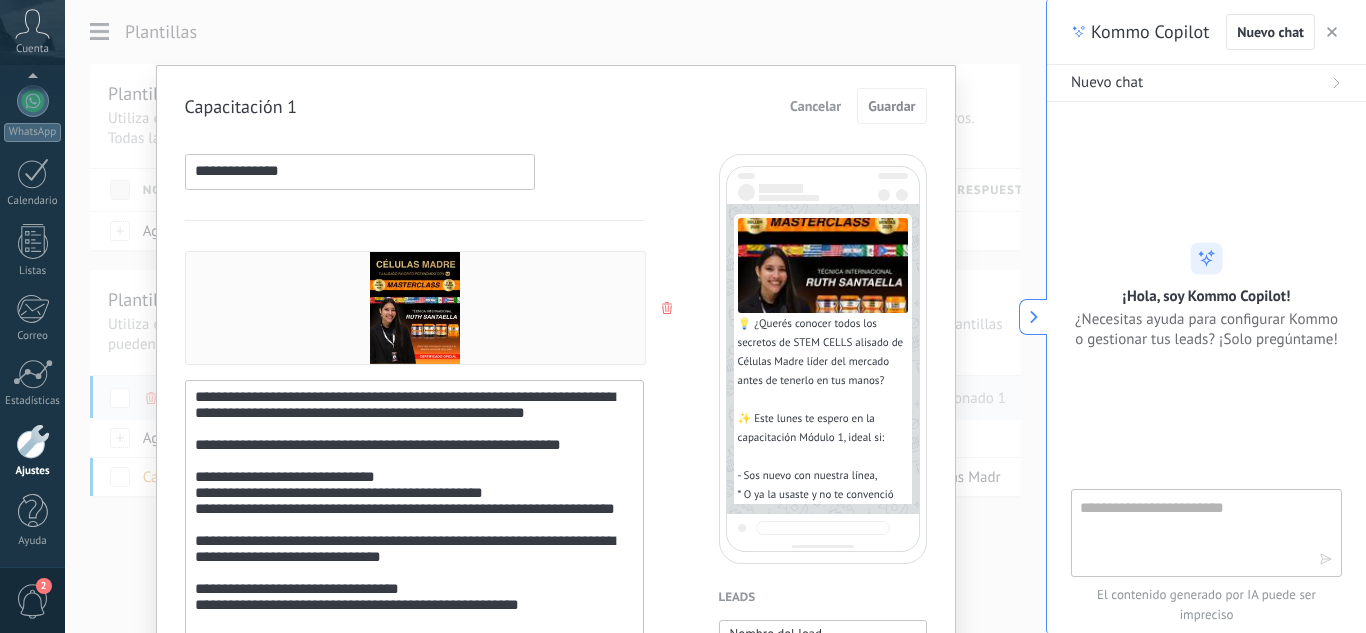 click on "**********" at bounding box center [555, 316] 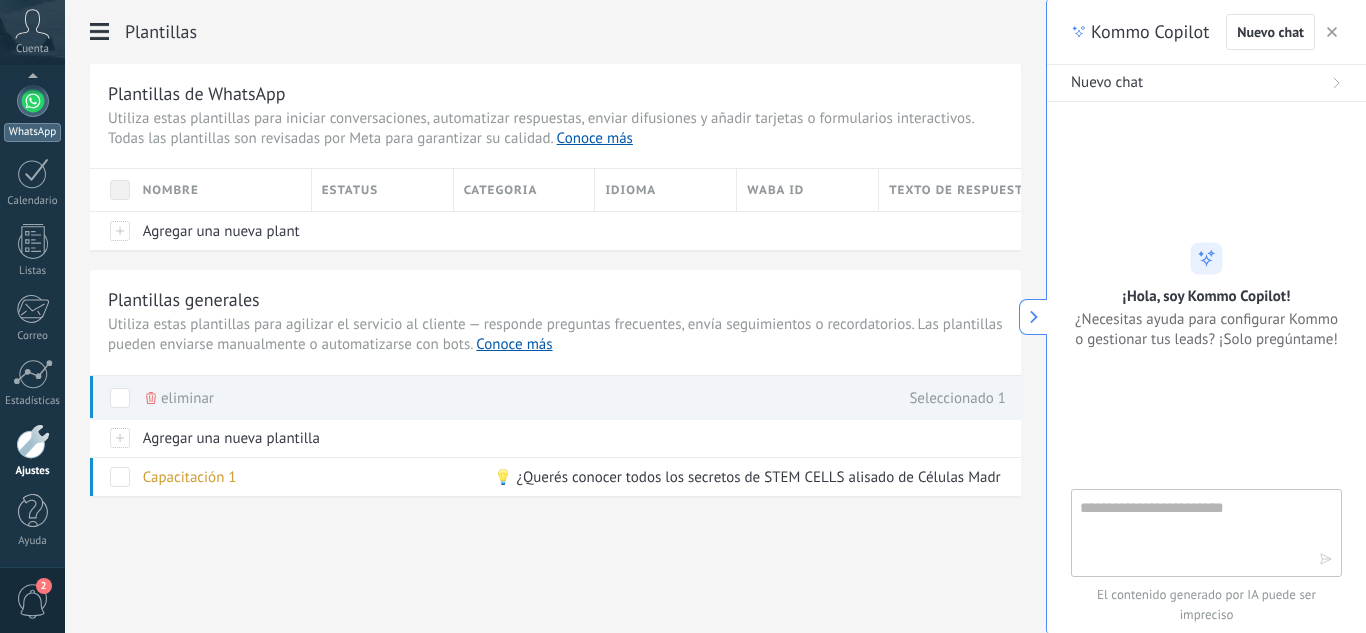 click at bounding box center (33, 101) 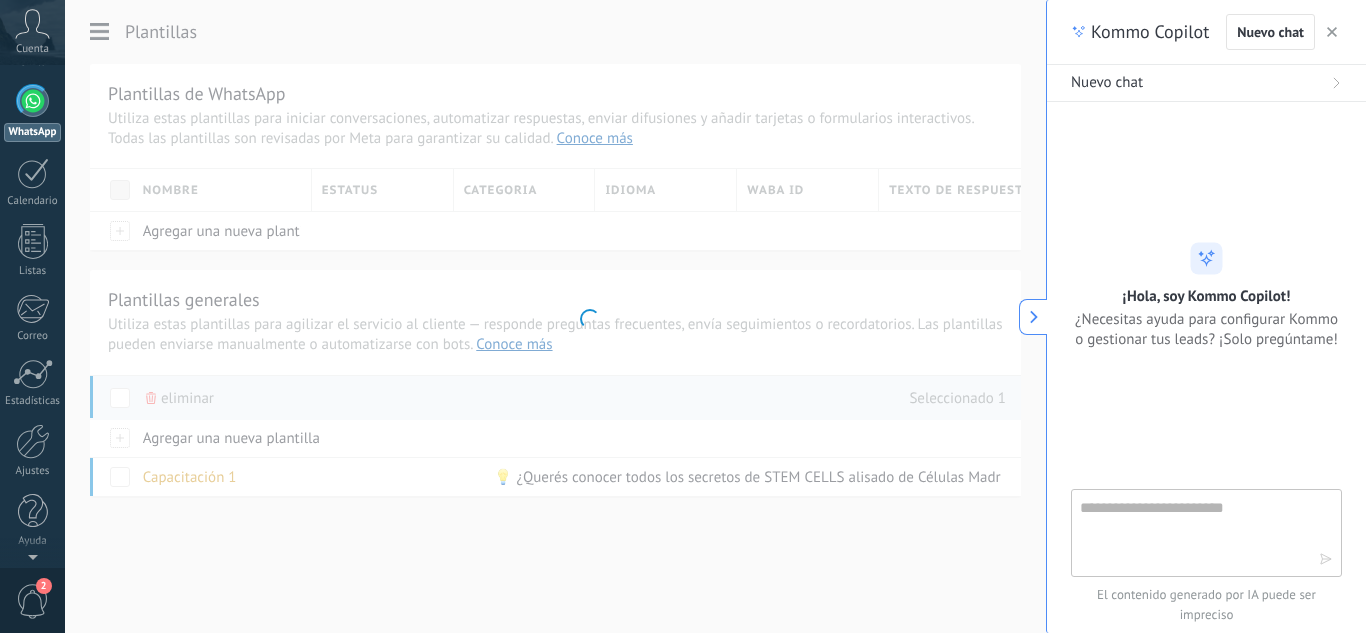scroll, scrollTop: 0, scrollLeft: 0, axis: both 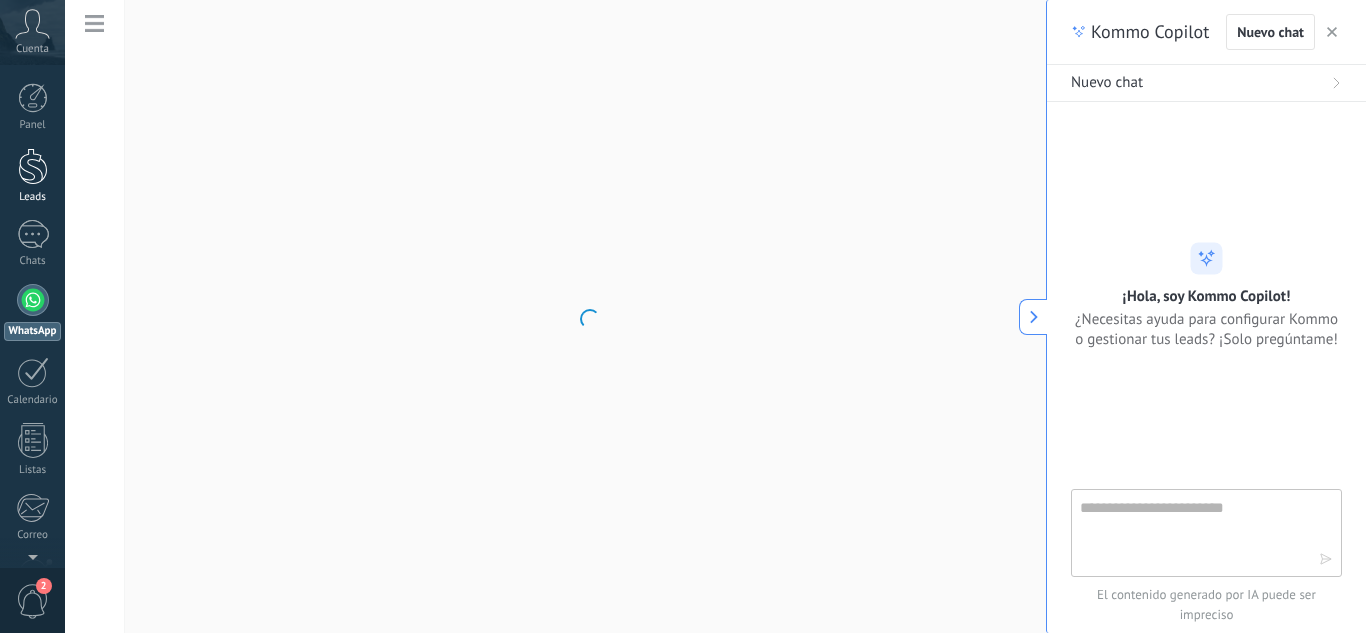 click at bounding box center (33, 166) 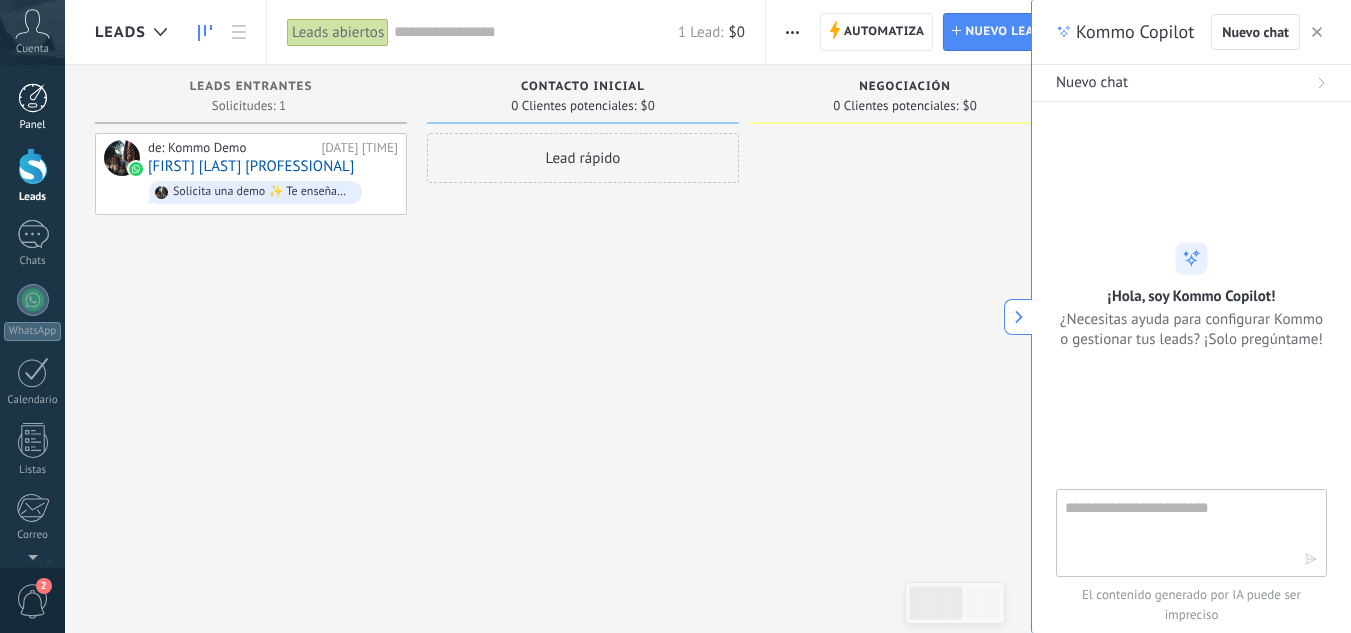 click at bounding box center [33, 98] 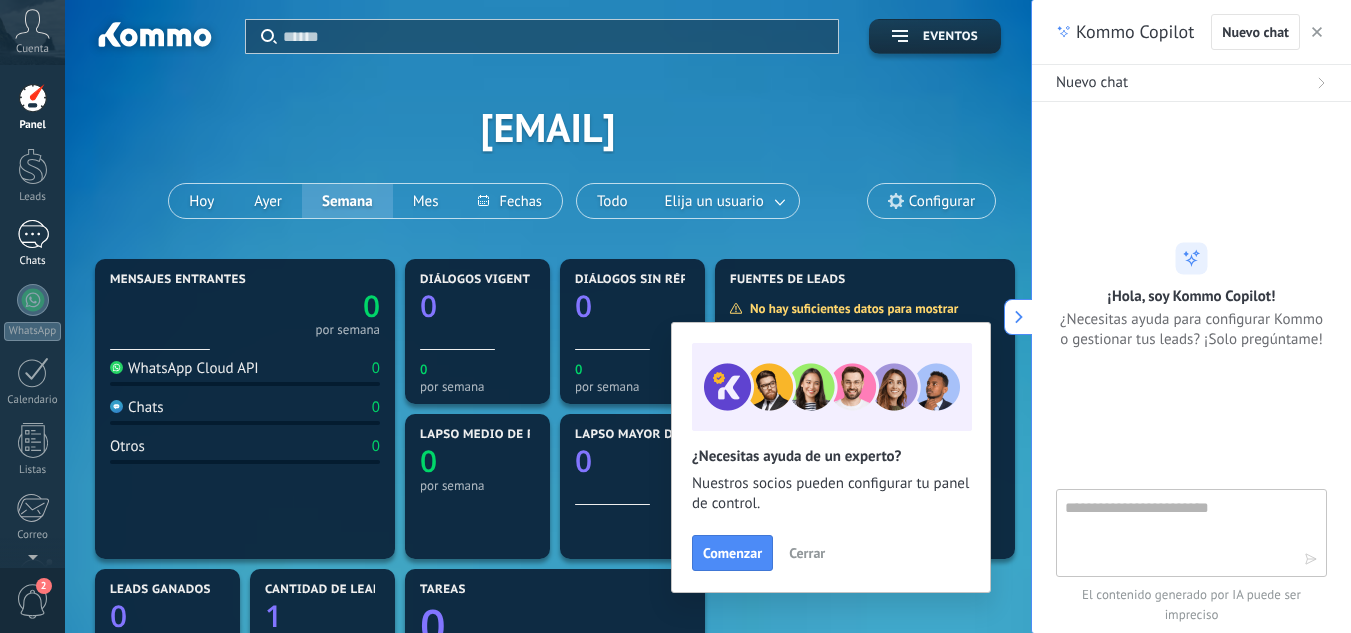 click on "Chats" at bounding box center [32, 244] 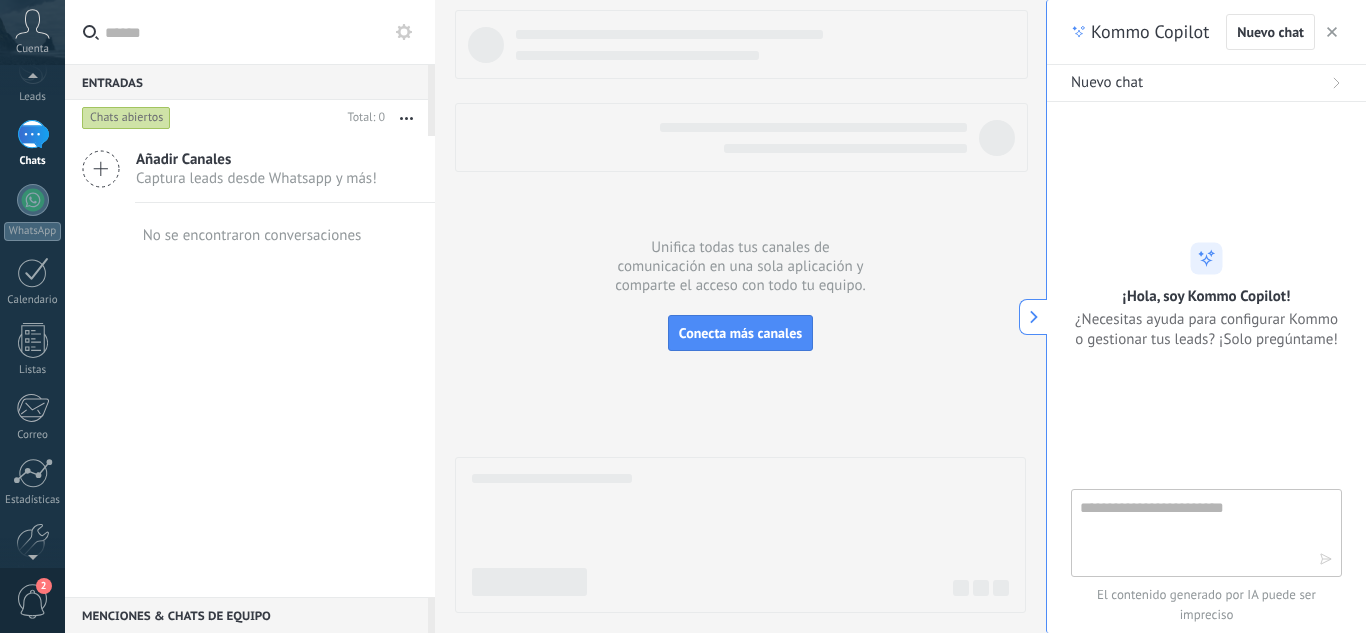 scroll, scrollTop: 0, scrollLeft: 0, axis: both 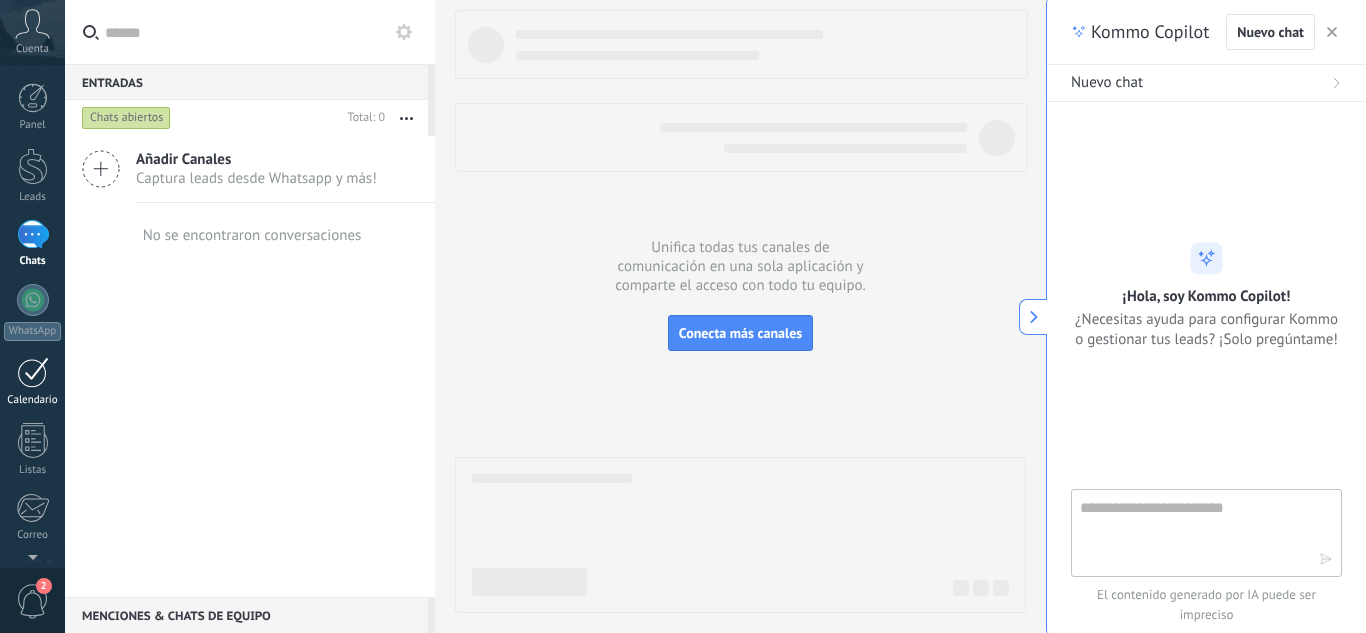 click at bounding box center [33, 372] 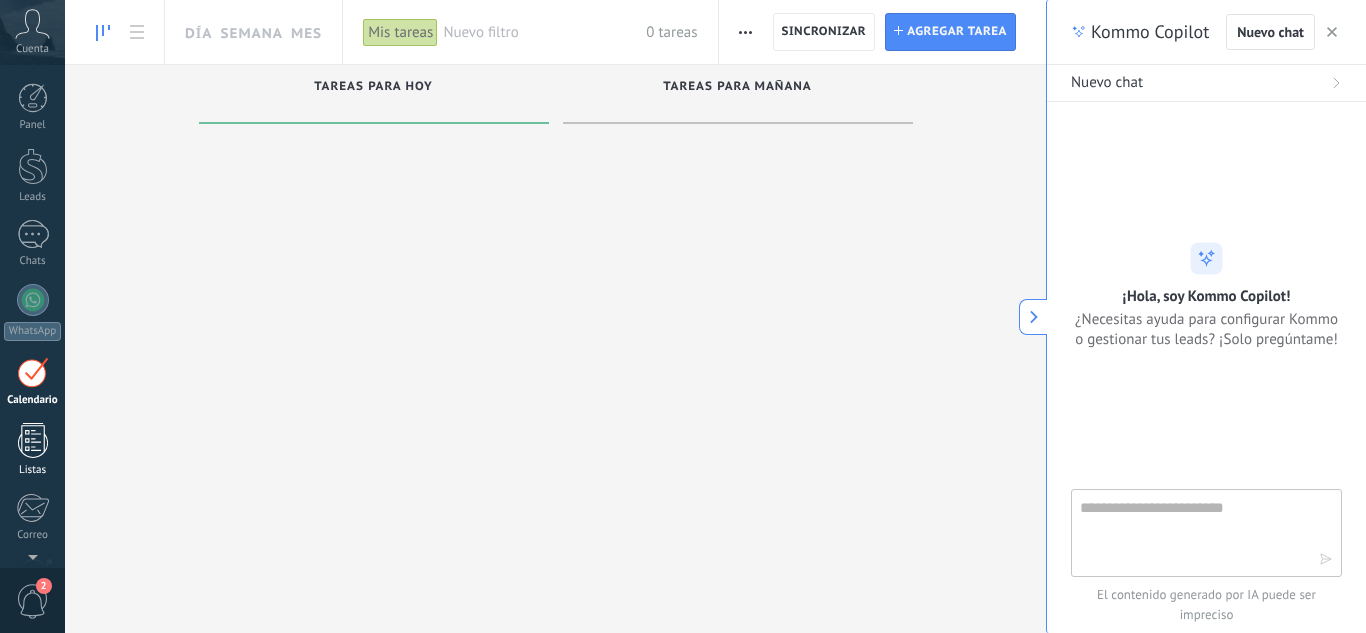 click at bounding box center [33, 440] 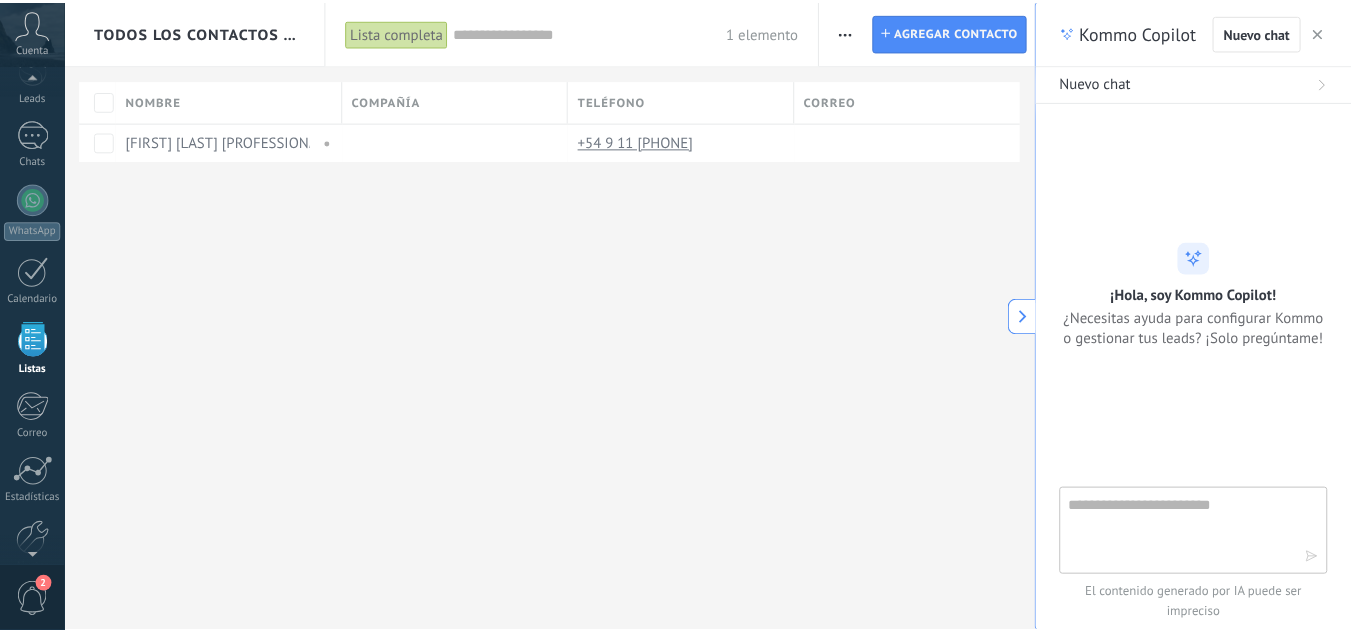scroll, scrollTop: 124, scrollLeft: 0, axis: vertical 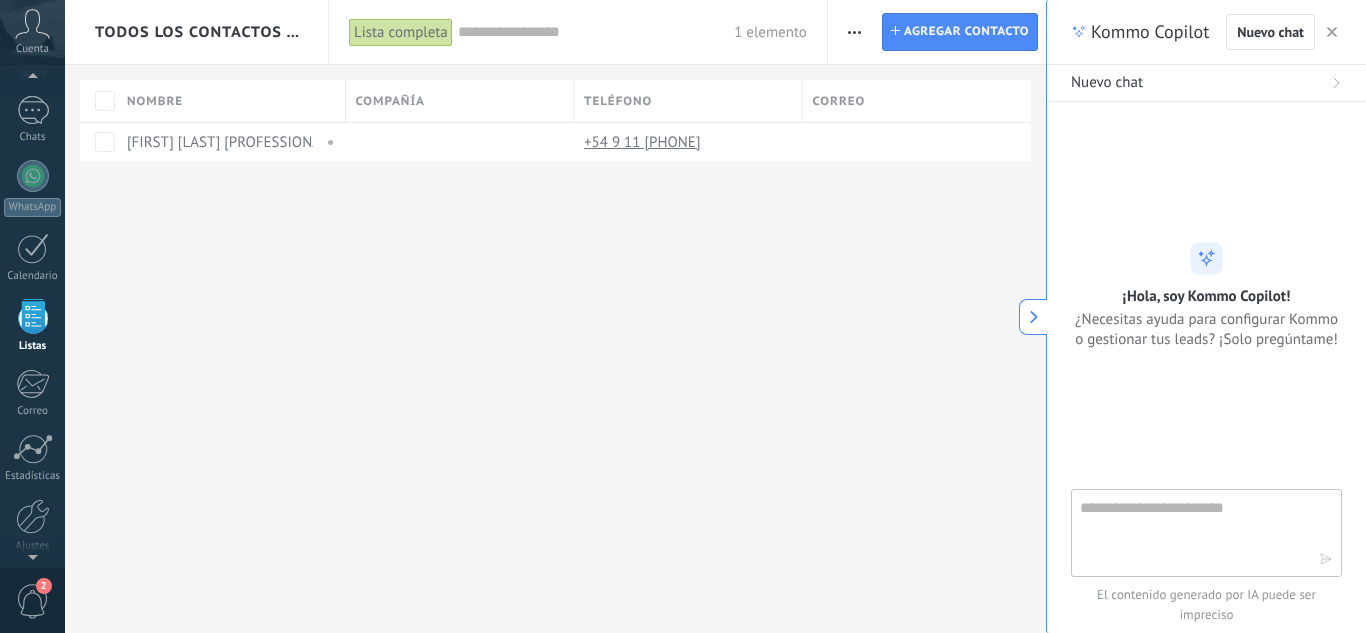 click on "Todos los contactos y empresas" at bounding box center [197, 32] 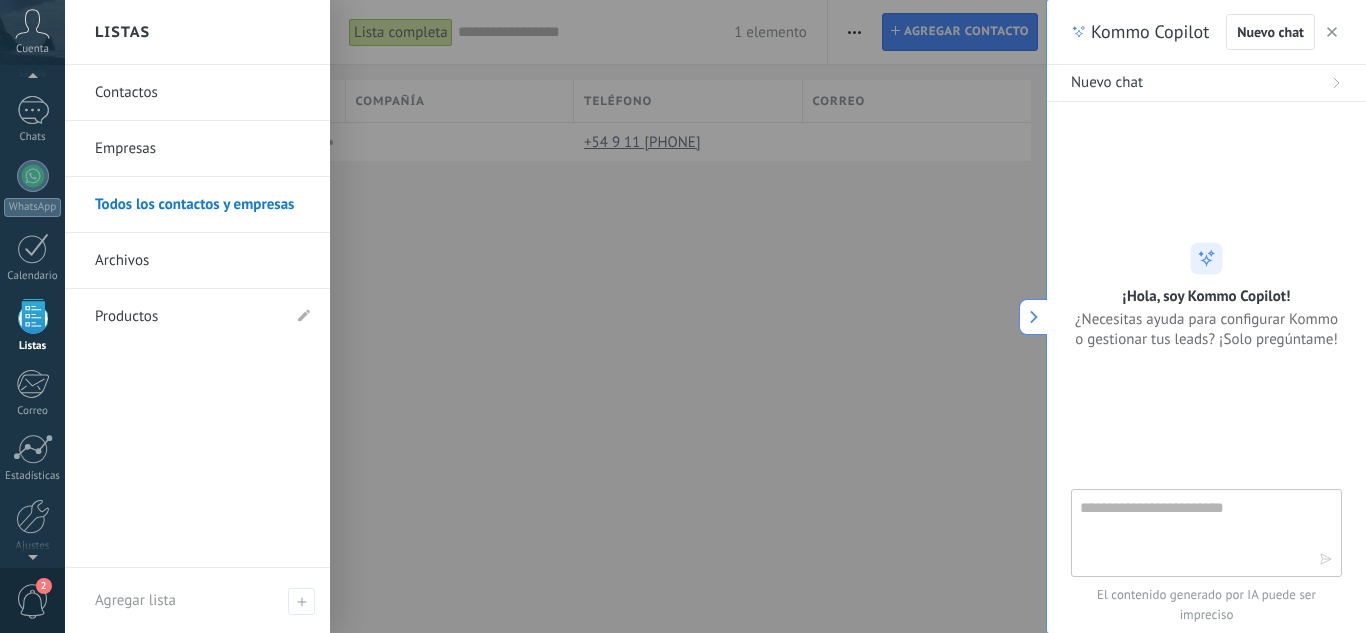 click on "Archivos" at bounding box center [202, 261] 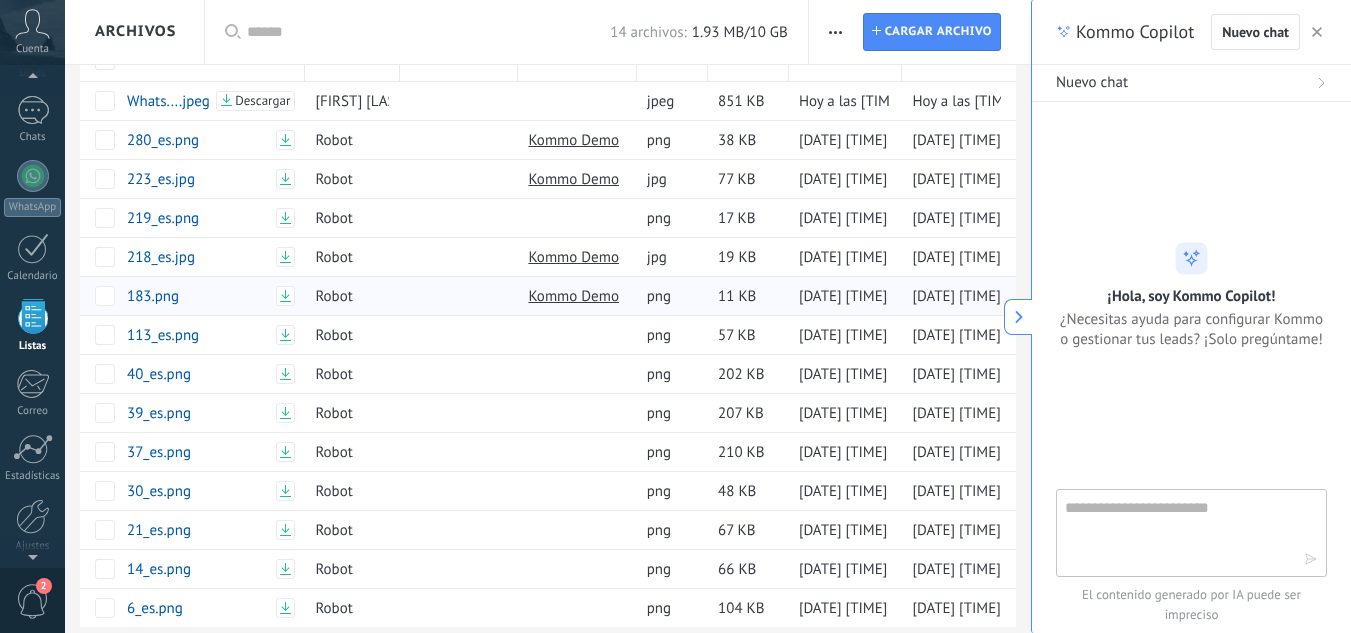 scroll, scrollTop: 0, scrollLeft: 0, axis: both 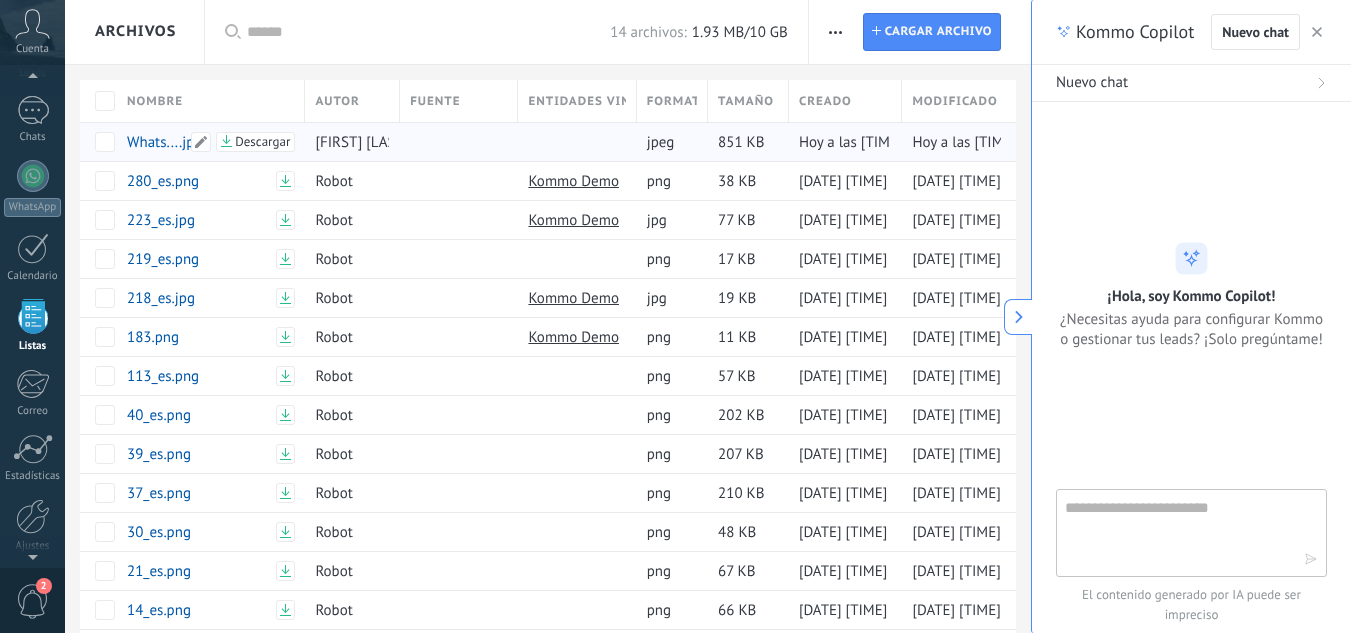 click on "Descargar" at bounding box center (262, 142) 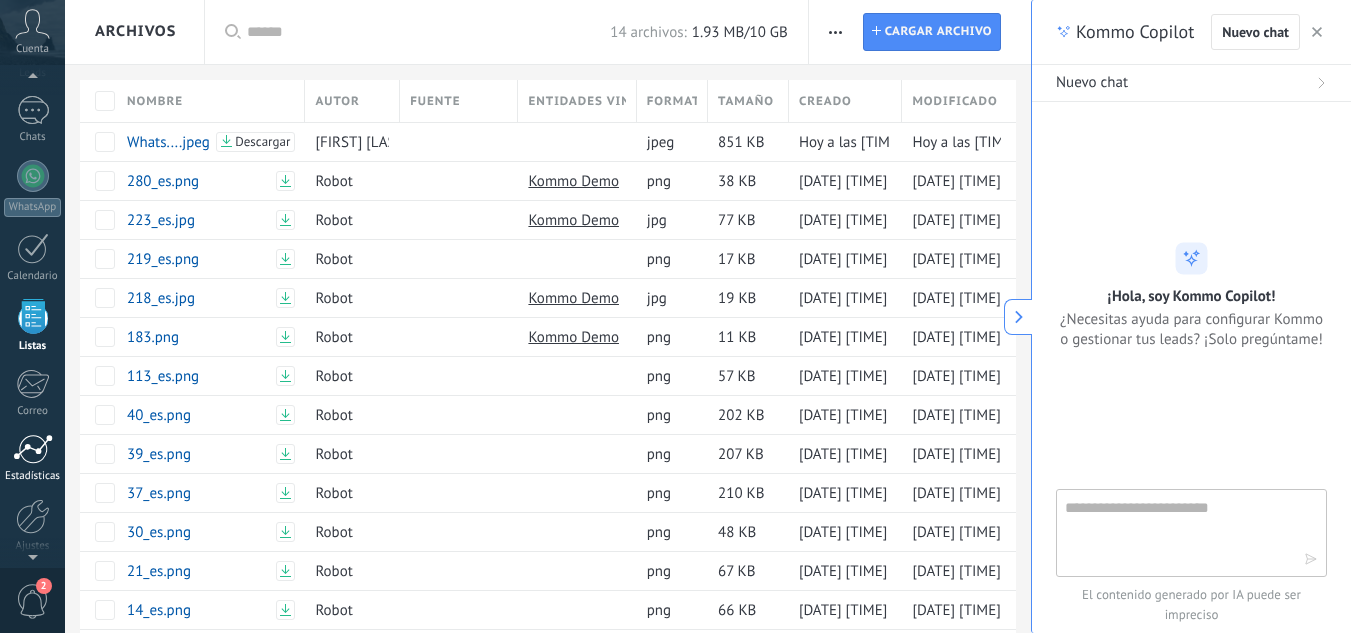 scroll, scrollTop: 199, scrollLeft: 0, axis: vertical 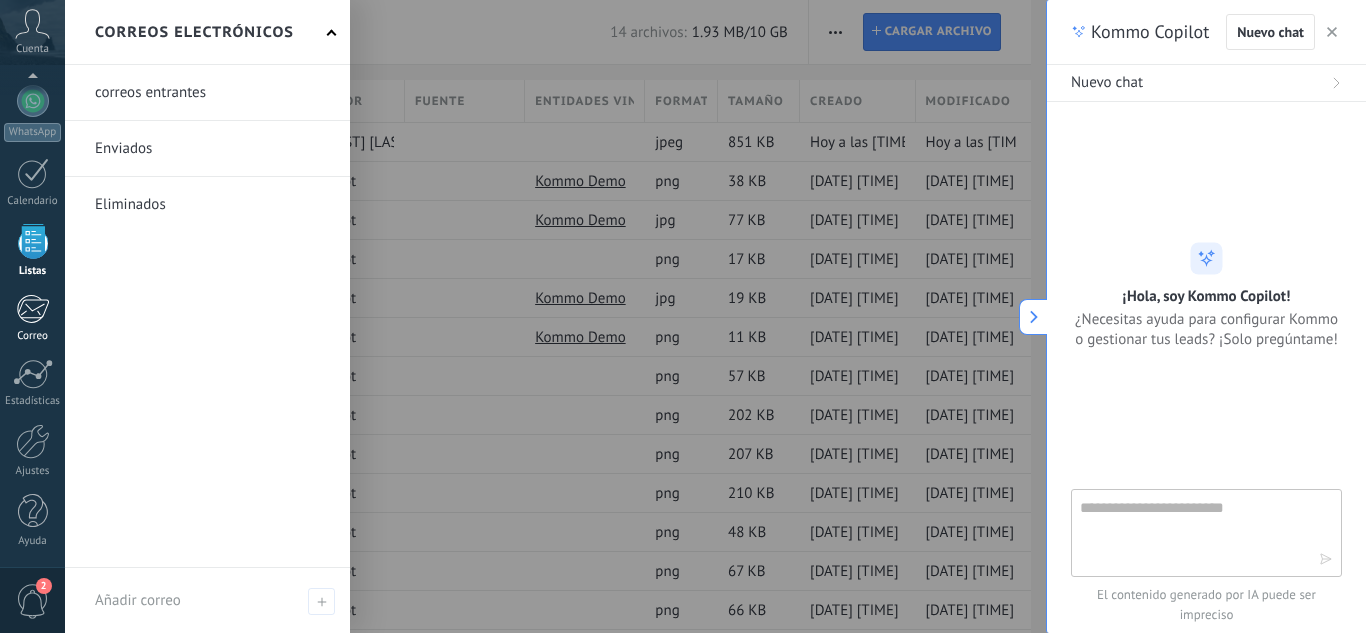 click at bounding box center (32, 309) 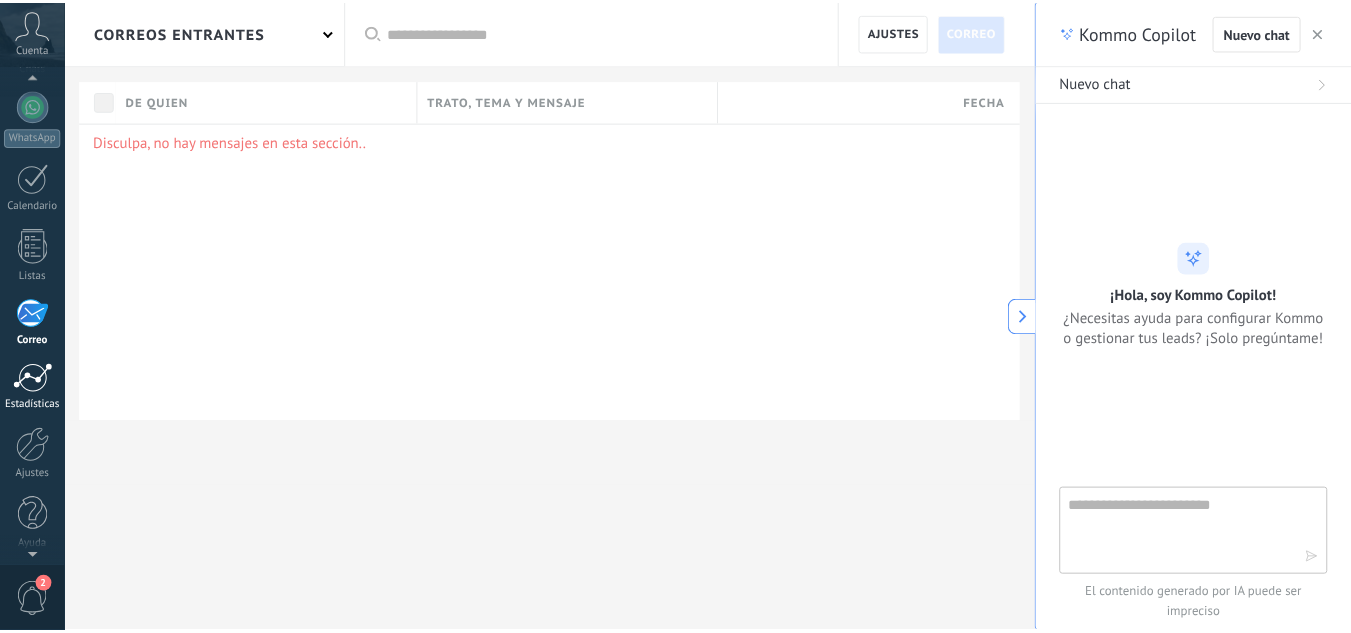 scroll, scrollTop: 199, scrollLeft: 0, axis: vertical 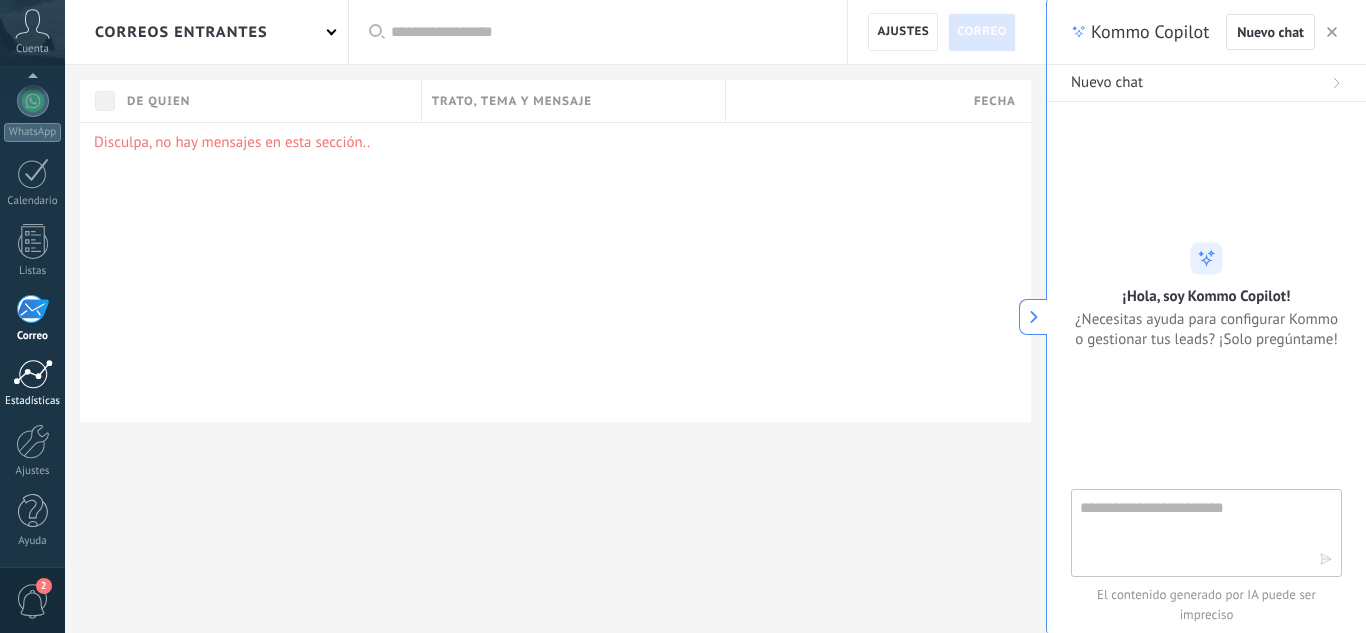 click at bounding box center [33, 374] 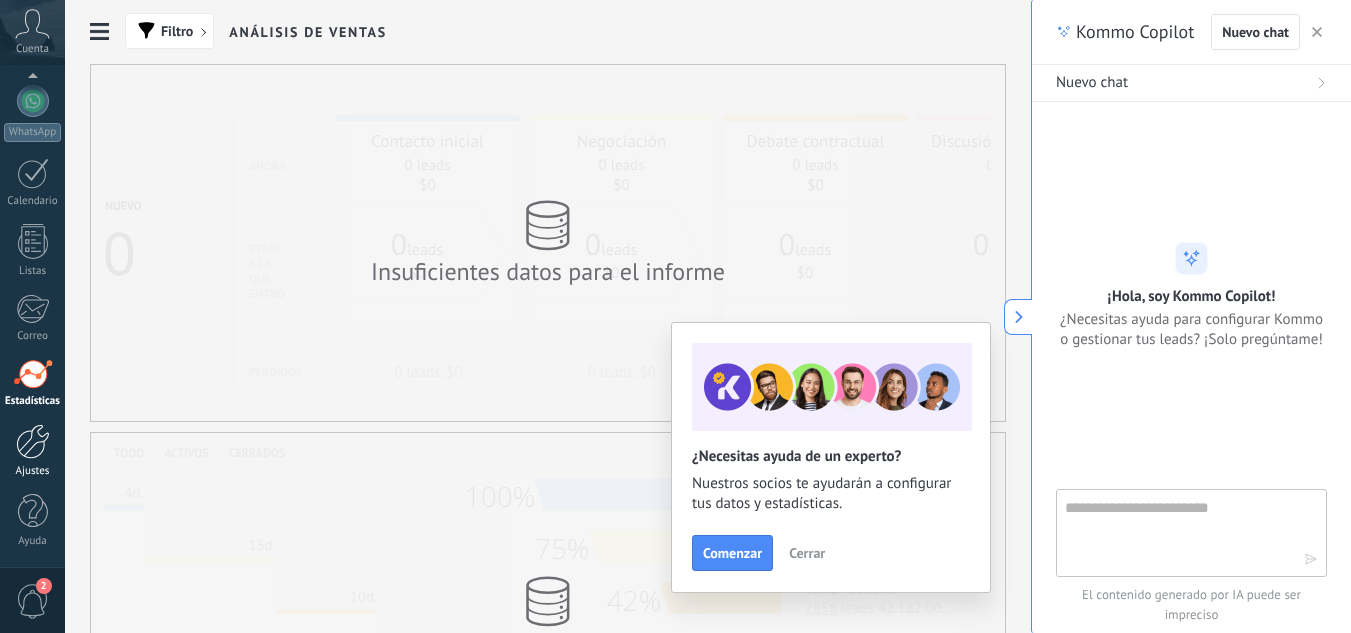 click at bounding box center (33, 441) 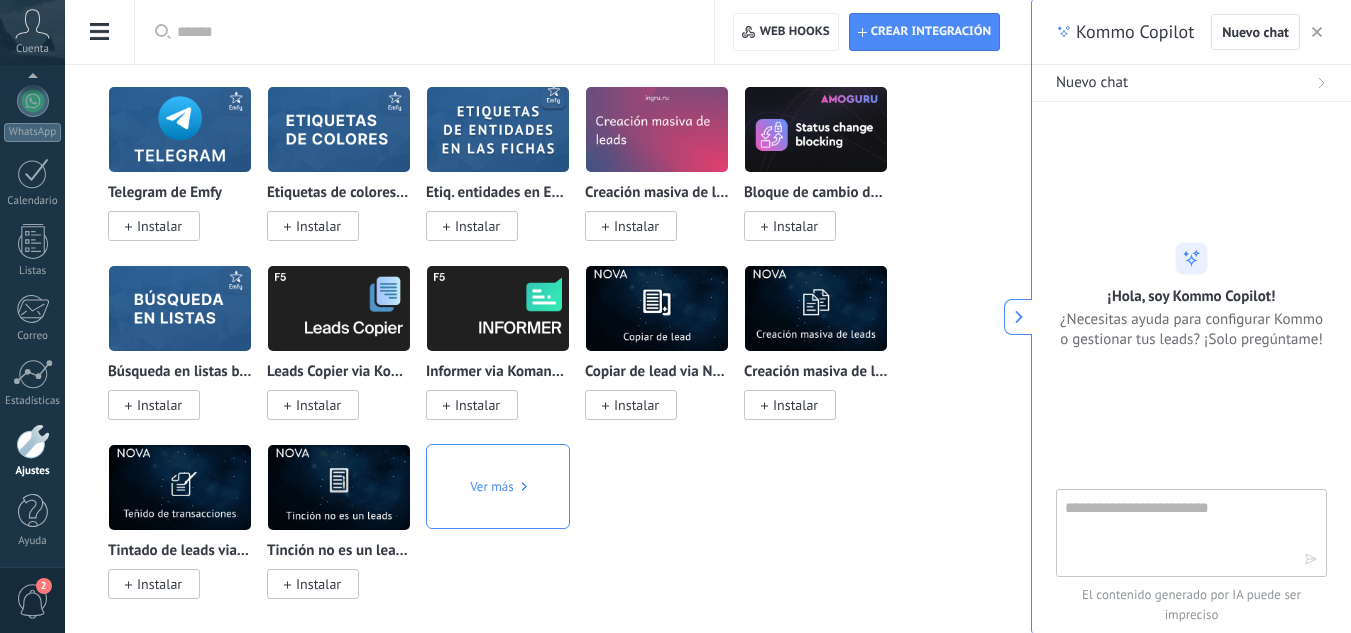 scroll, scrollTop: 7300, scrollLeft: 0, axis: vertical 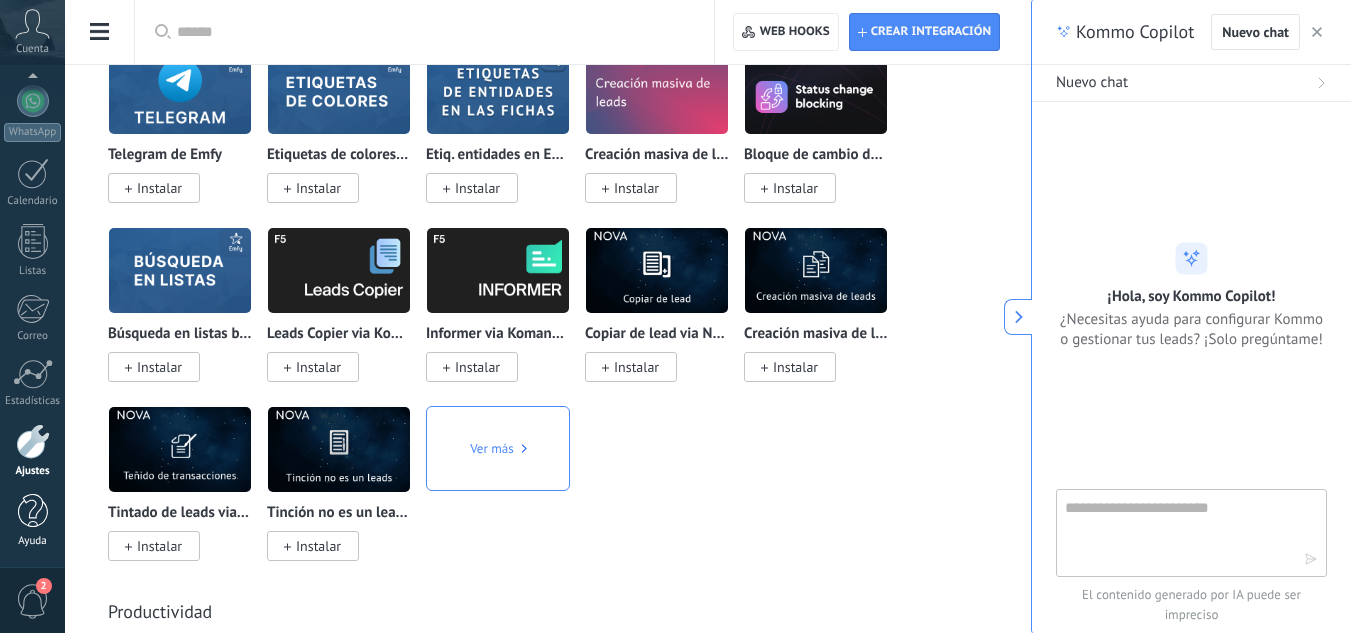 click at bounding box center (33, 511) 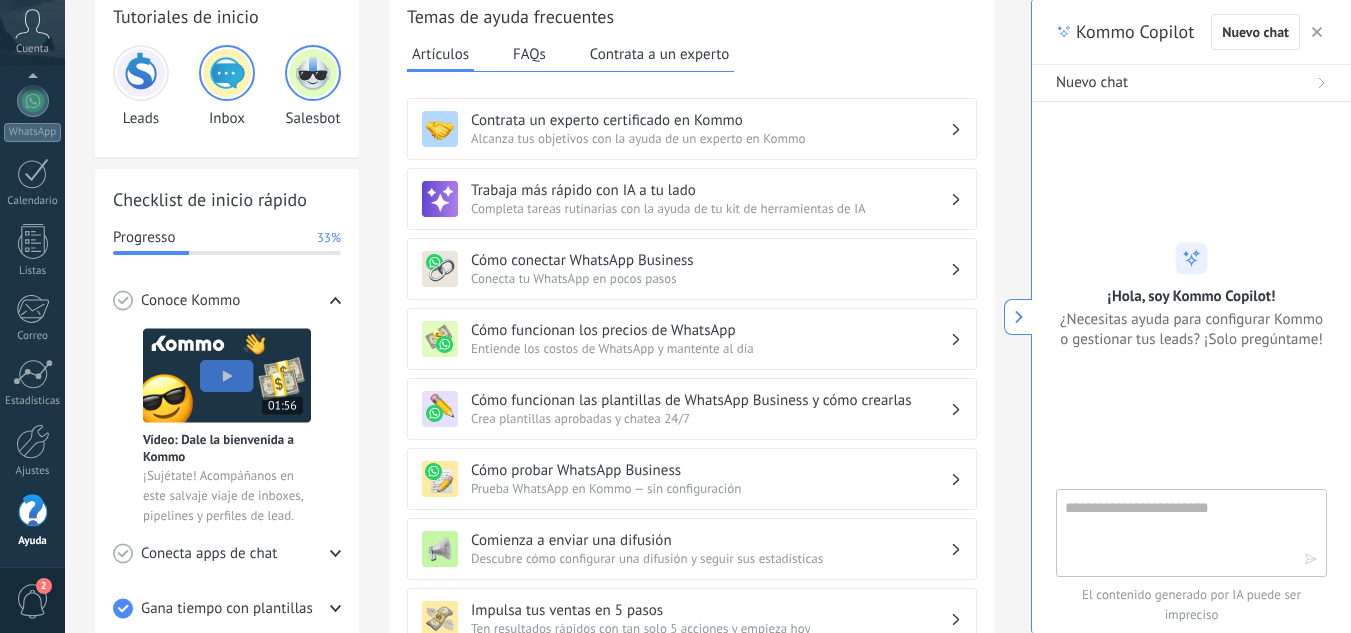 scroll, scrollTop: 0, scrollLeft: 0, axis: both 